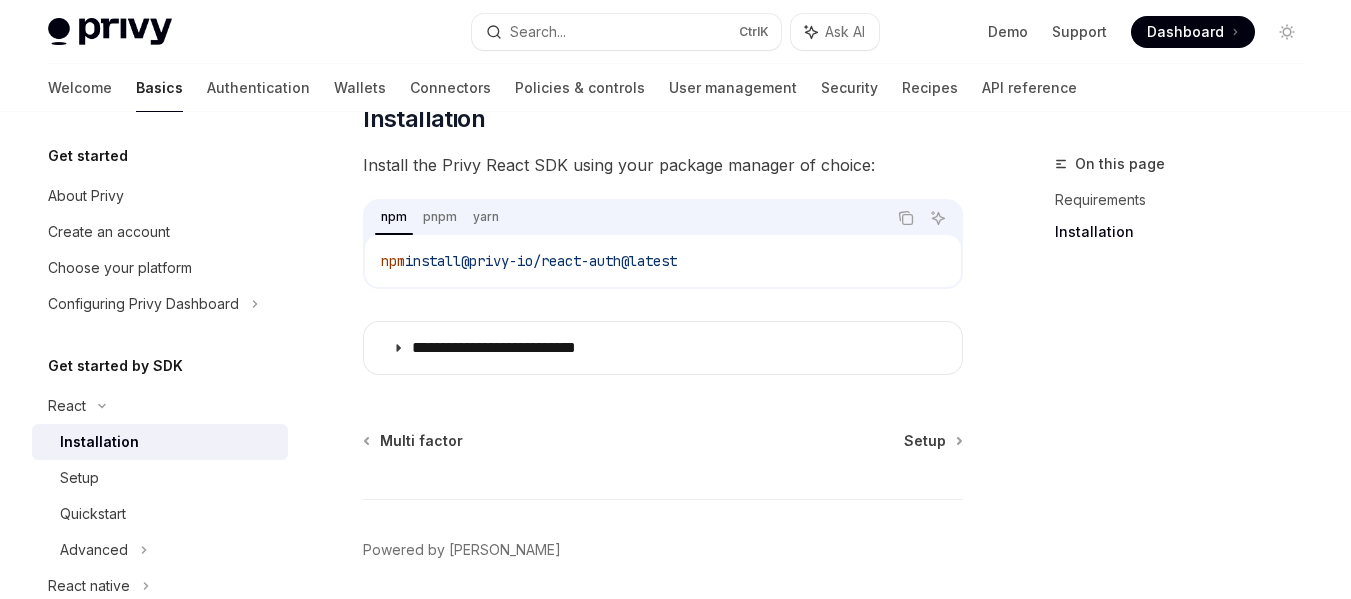 scroll, scrollTop: 382, scrollLeft: 0, axis: vertical 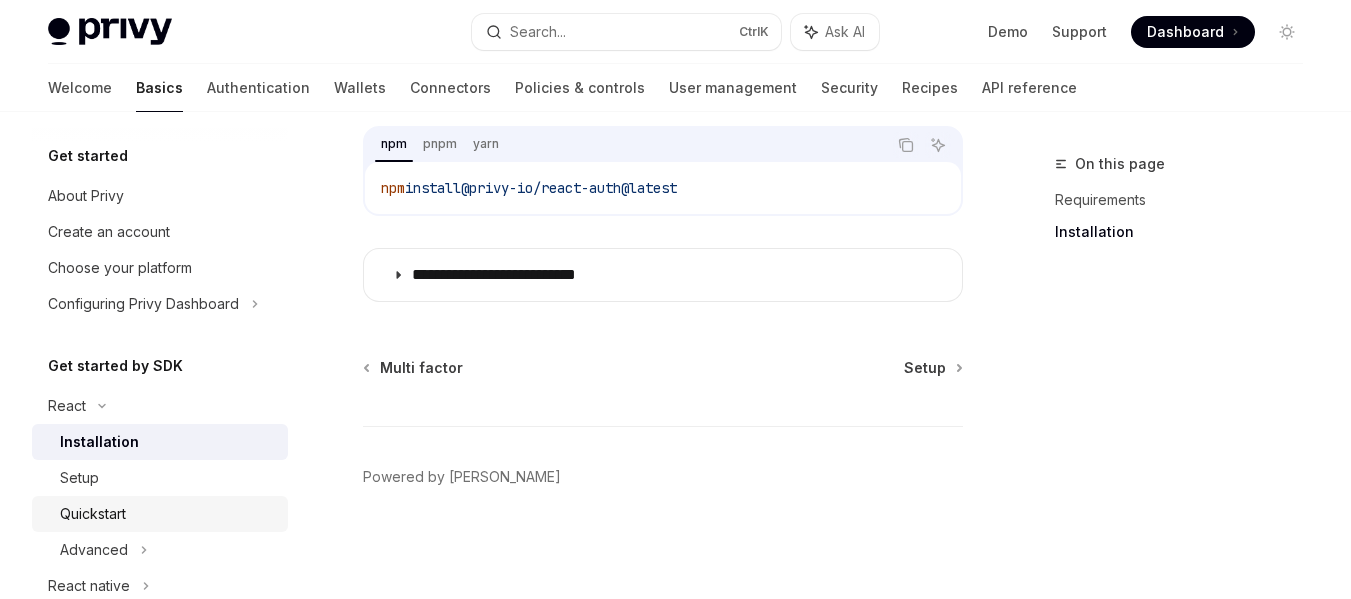 click on "Quickstart" at bounding box center [168, 514] 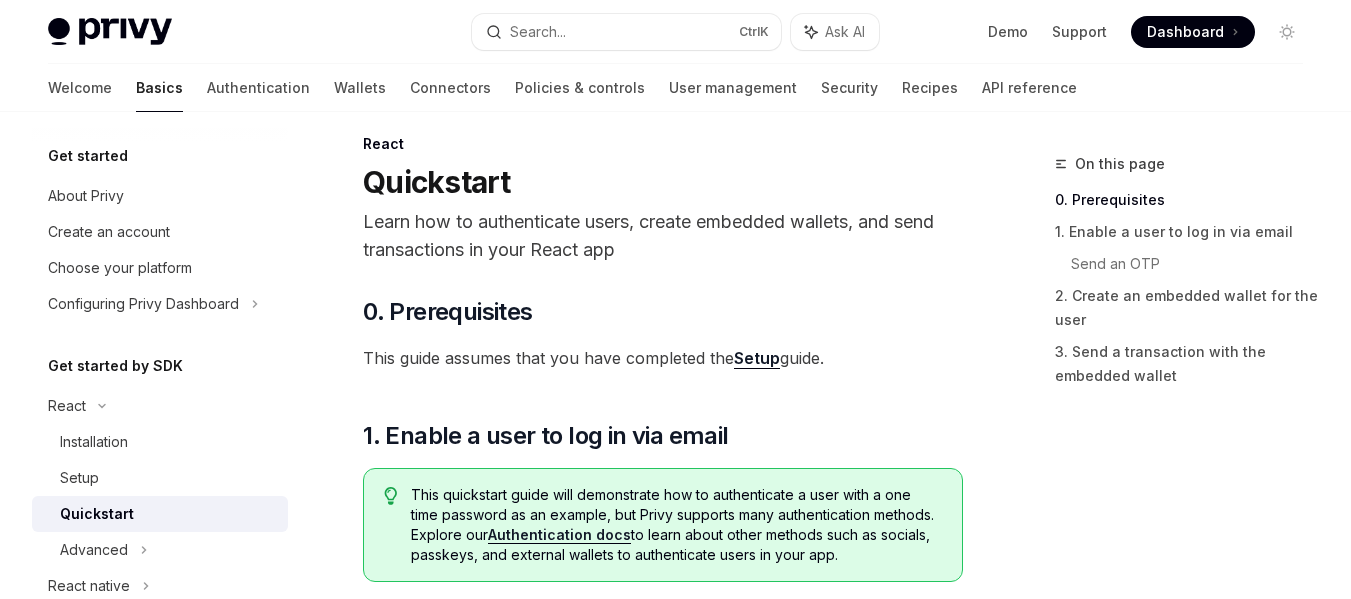 scroll, scrollTop: 15, scrollLeft: 0, axis: vertical 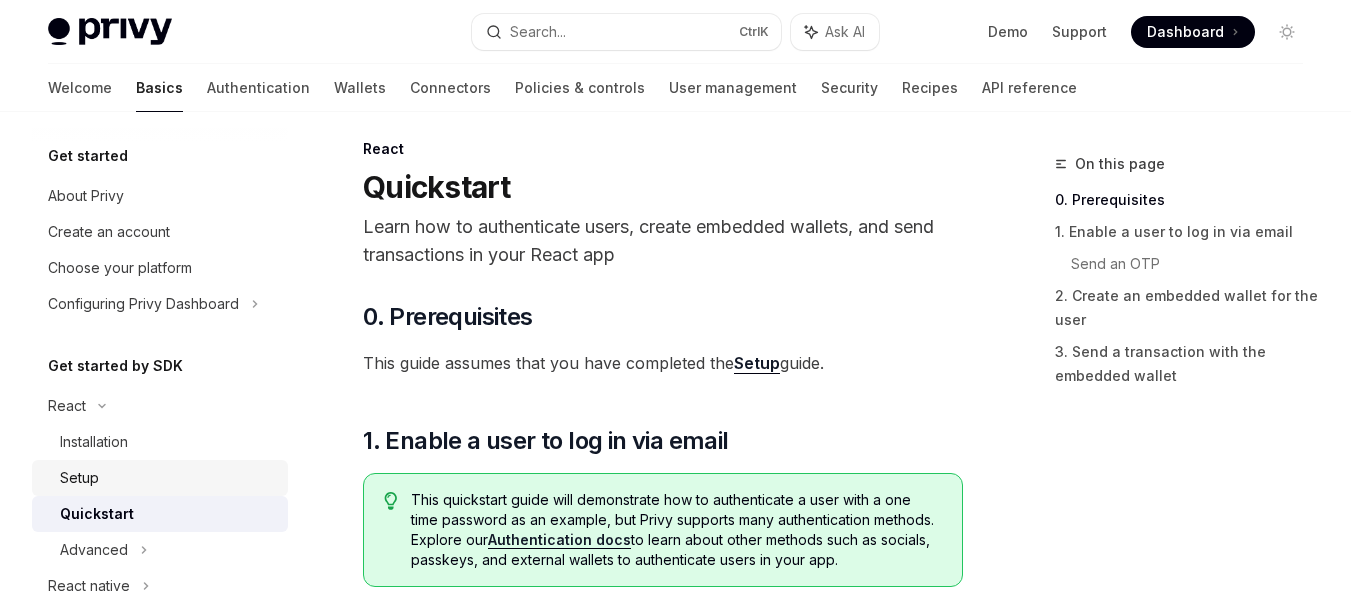 click on "Setup" at bounding box center (168, 478) 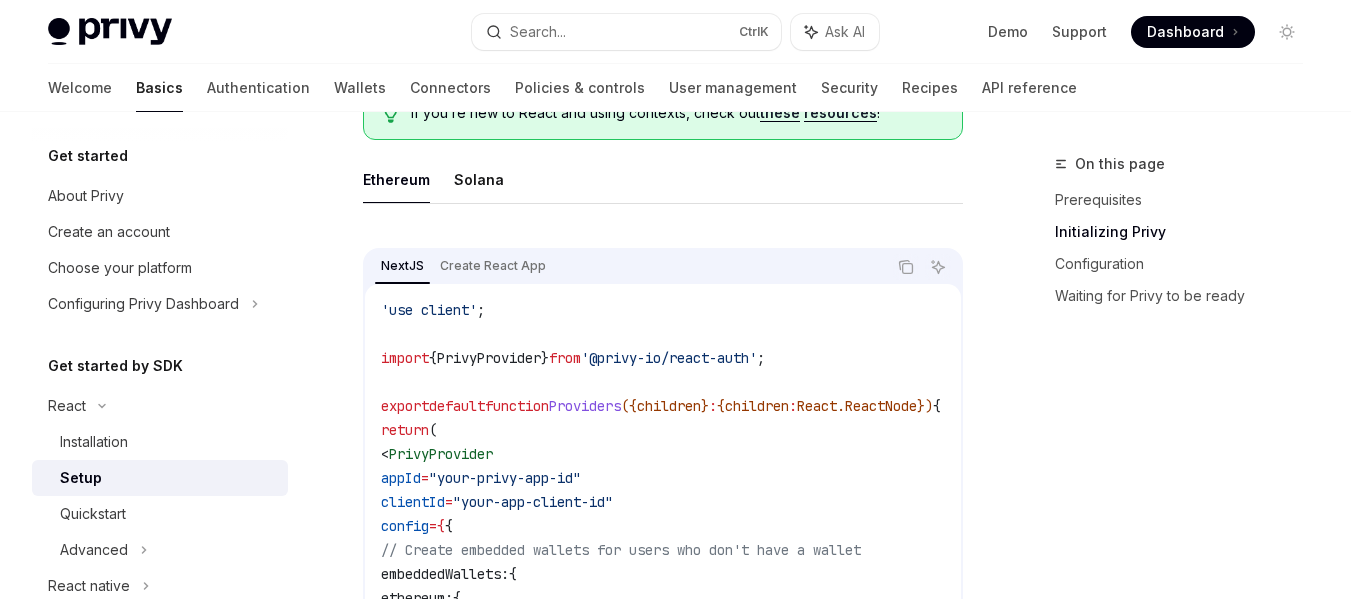 scroll, scrollTop: 584, scrollLeft: 0, axis: vertical 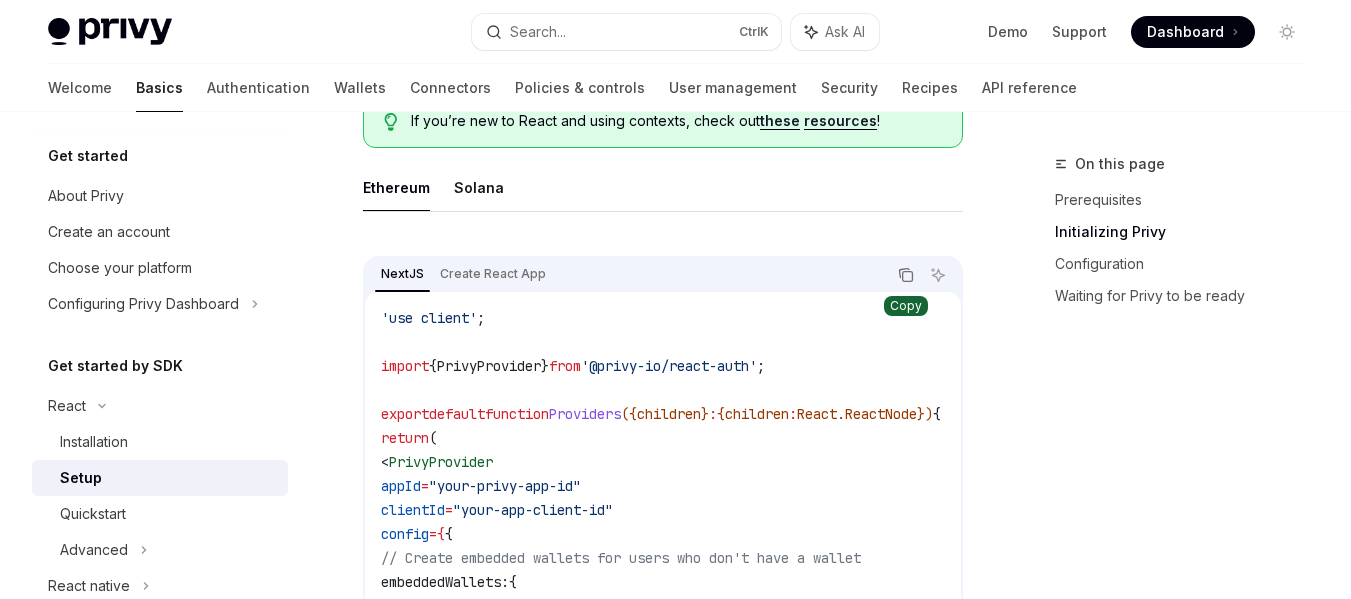 click 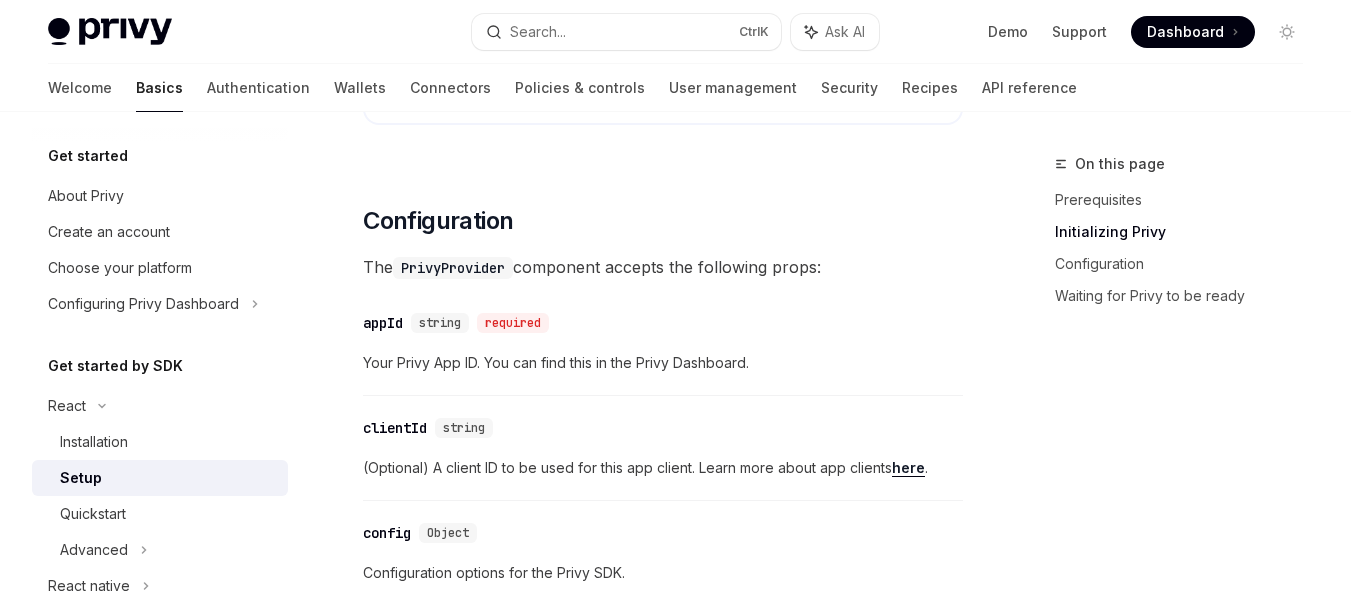 scroll, scrollTop: 1308, scrollLeft: 0, axis: vertical 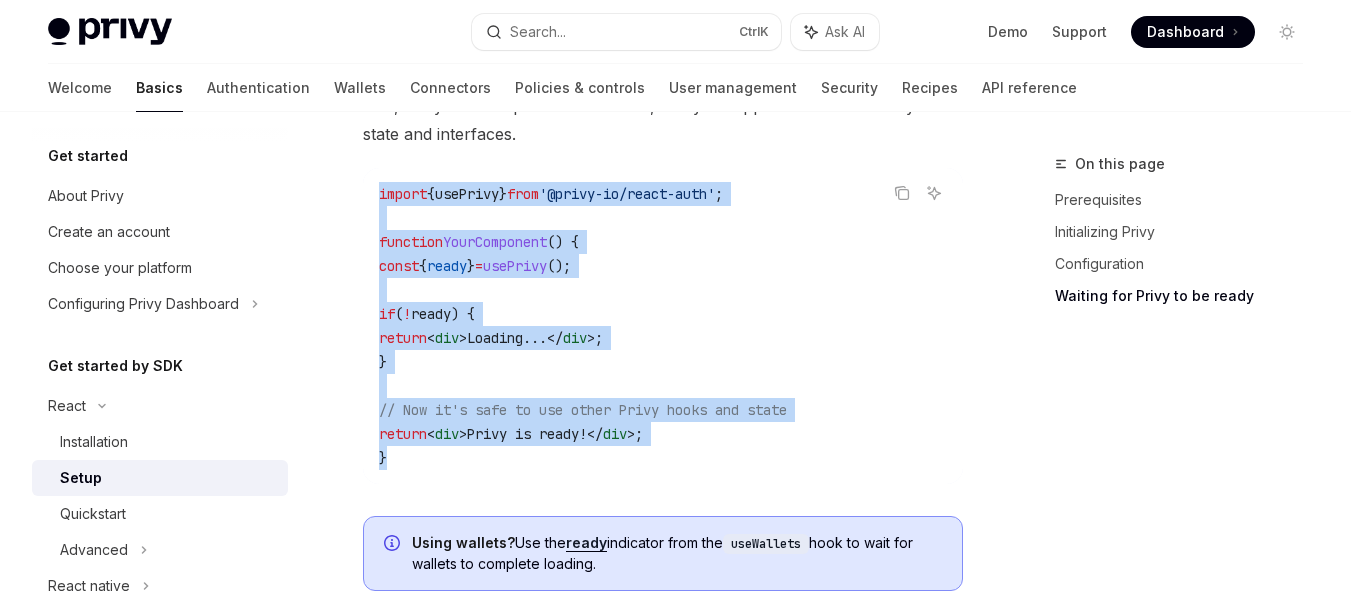 drag, startPoint x: 408, startPoint y: 470, endPoint x: 336, endPoint y: 194, distance: 285.23676 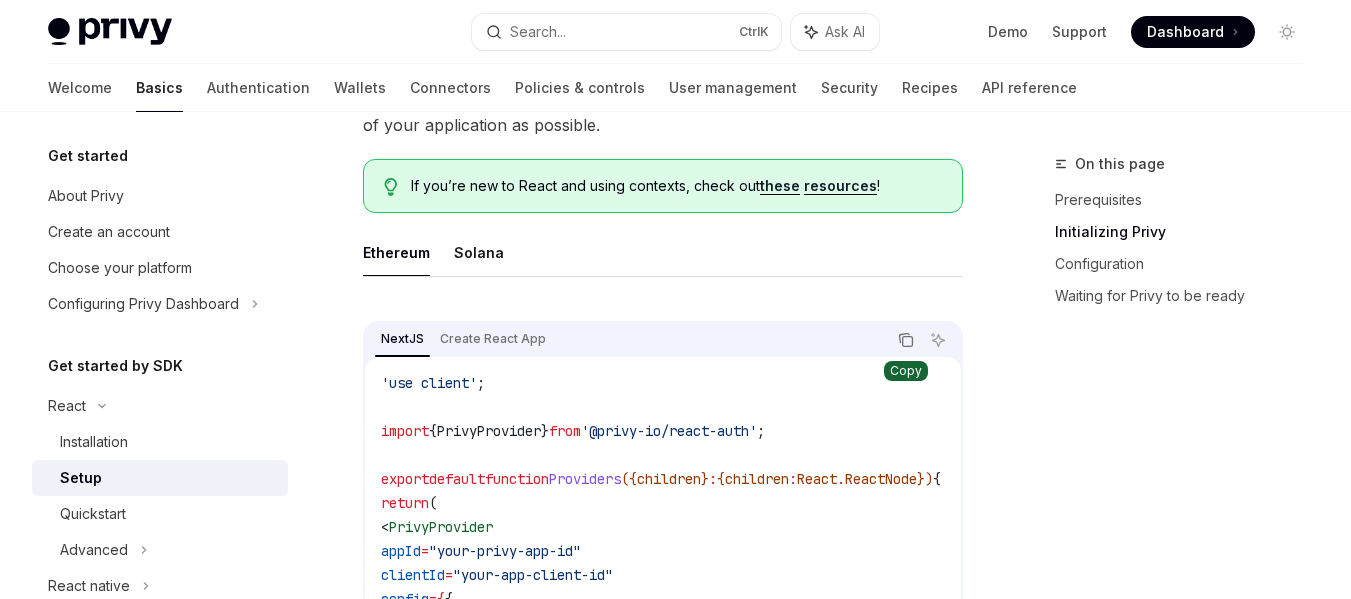 scroll, scrollTop: 669, scrollLeft: 0, axis: vertical 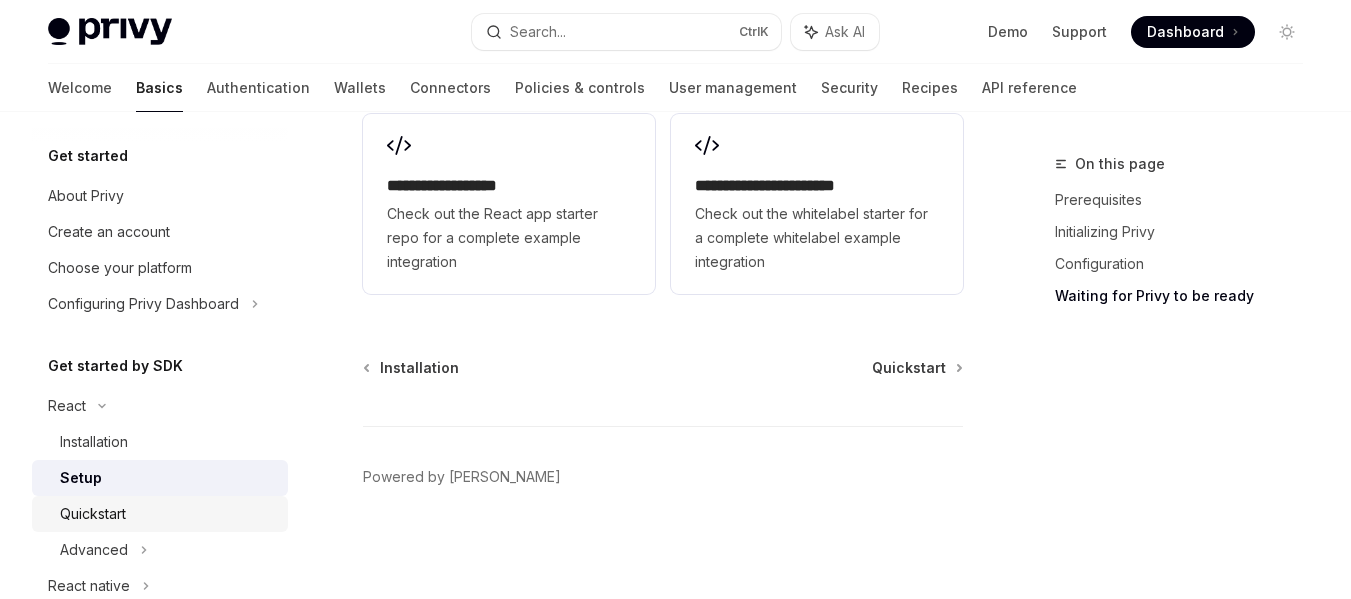 click on "Quickstart" at bounding box center [168, 514] 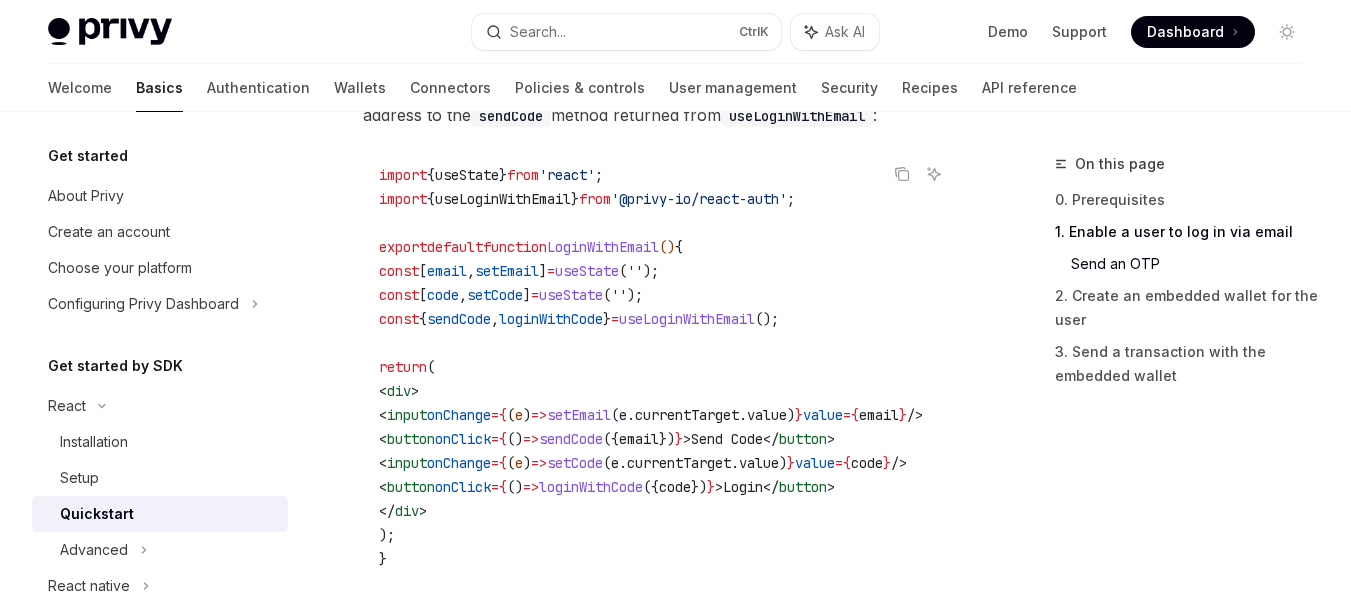 scroll, scrollTop: 956, scrollLeft: 0, axis: vertical 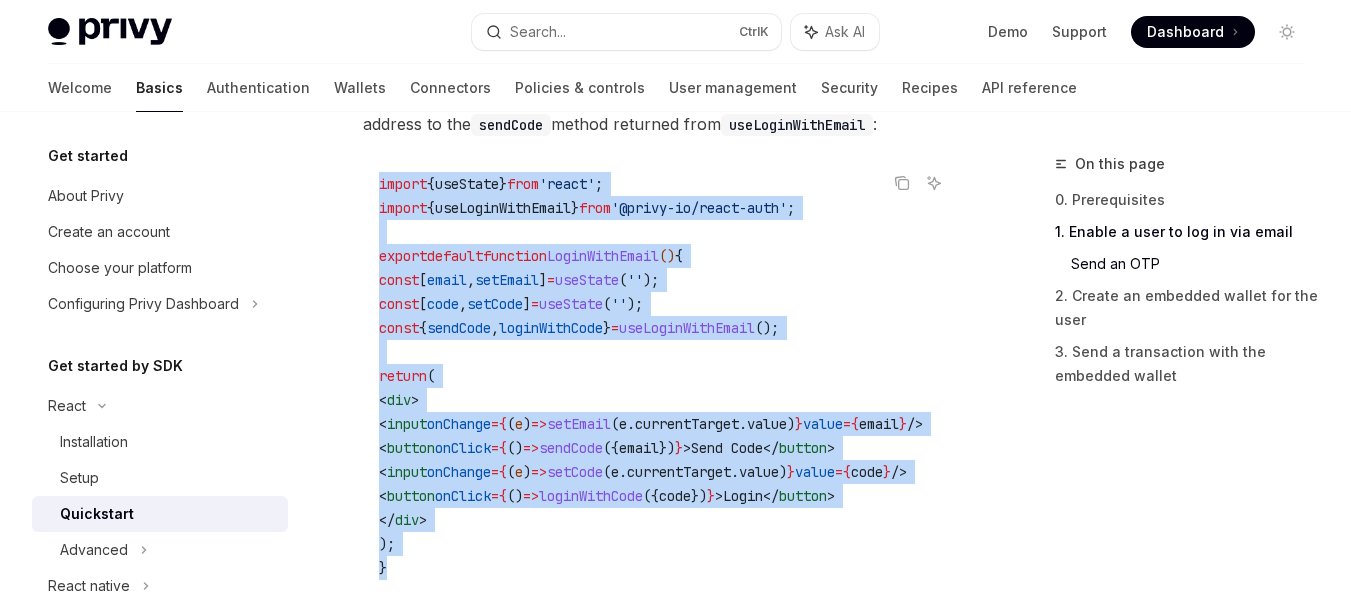 drag, startPoint x: 406, startPoint y: 551, endPoint x: 372, endPoint y: 166, distance: 386.49838 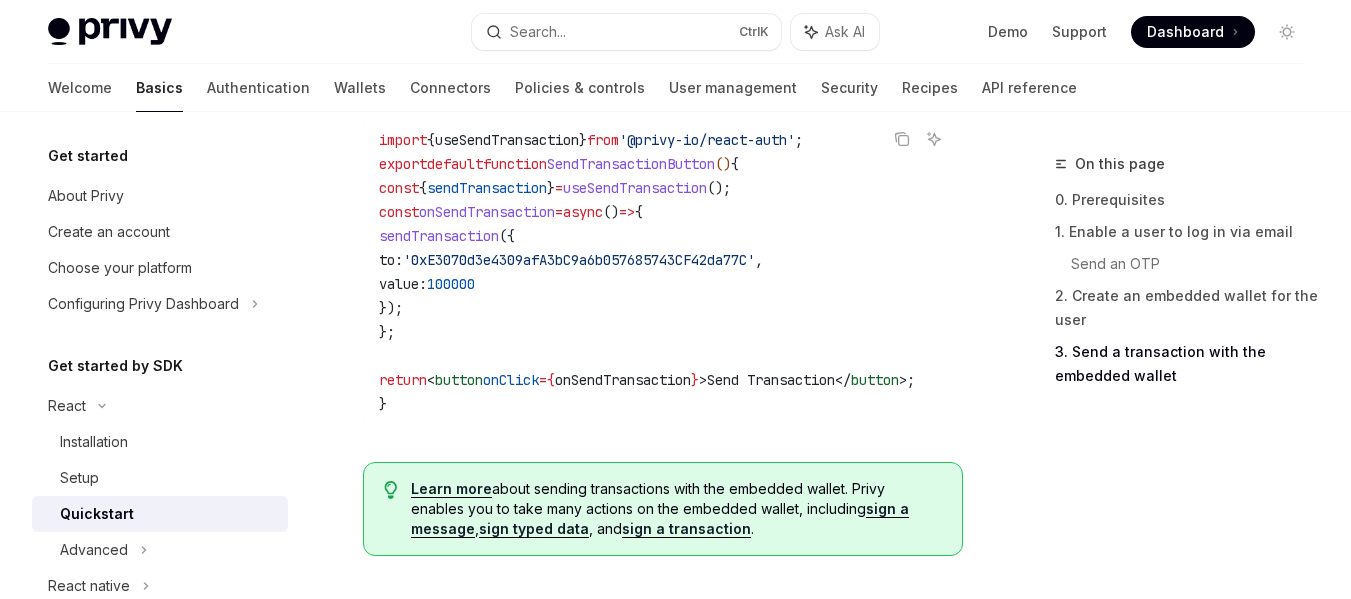 scroll, scrollTop: 2310, scrollLeft: 0, axis: vertical 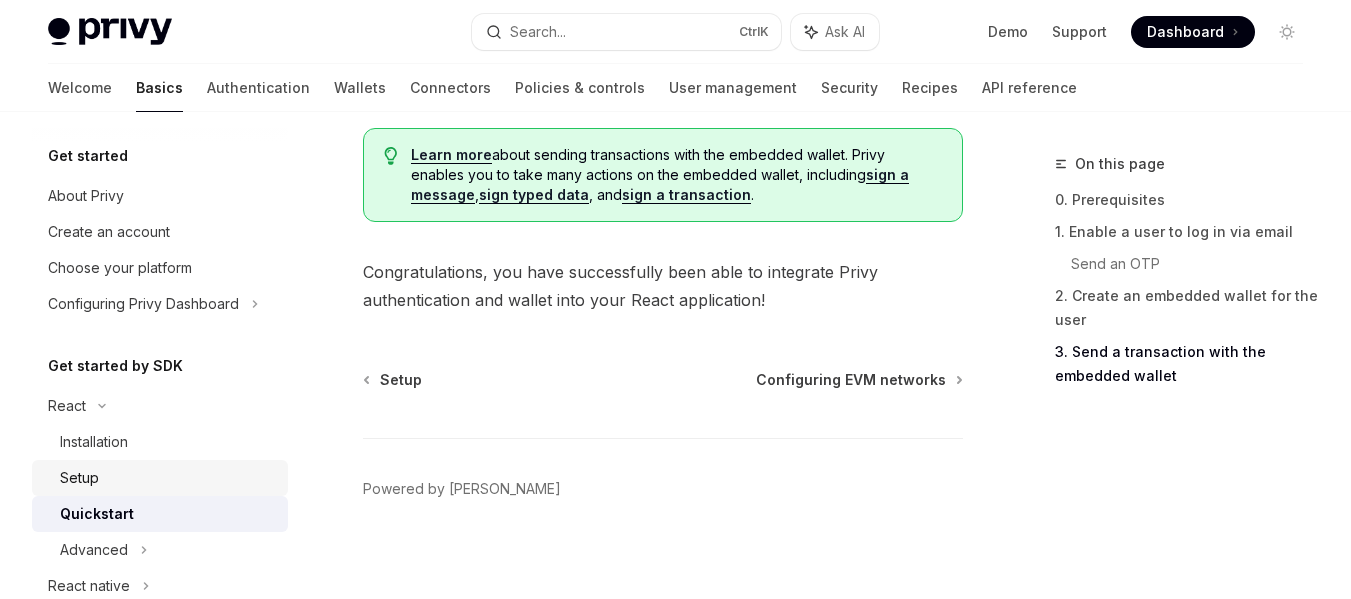 click on "Setup" at bounding box center (79, 478) 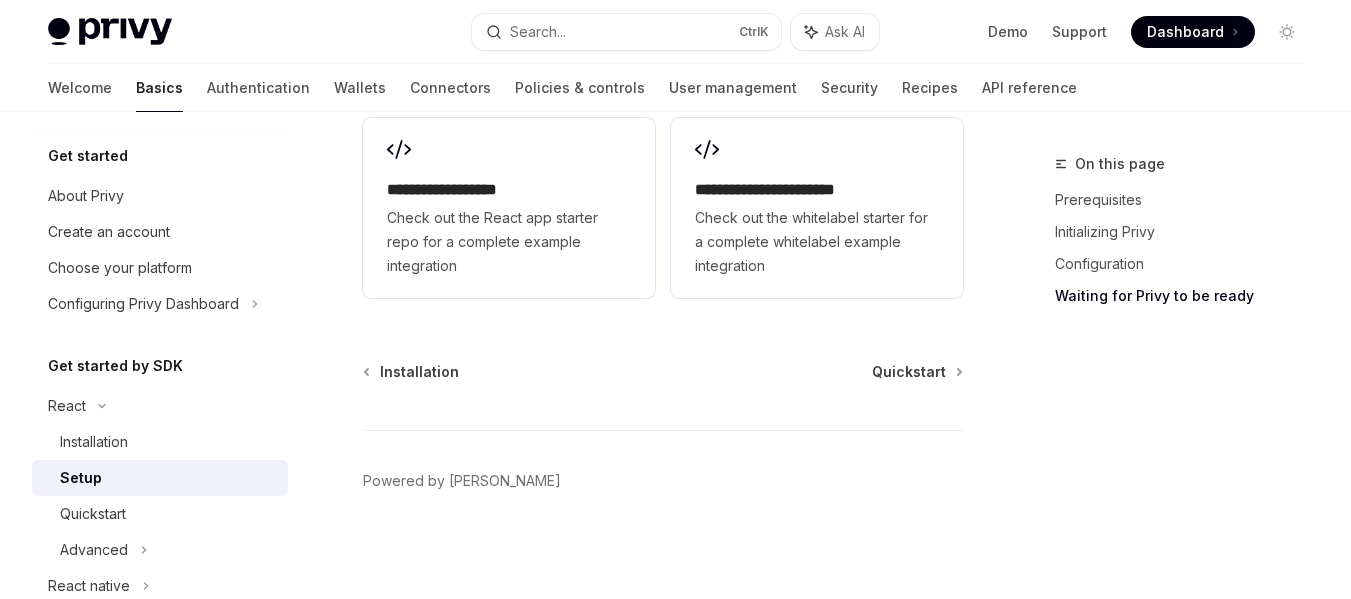 scroll, scrollTop: 3027, scrollLeft: 0, axis: vertical 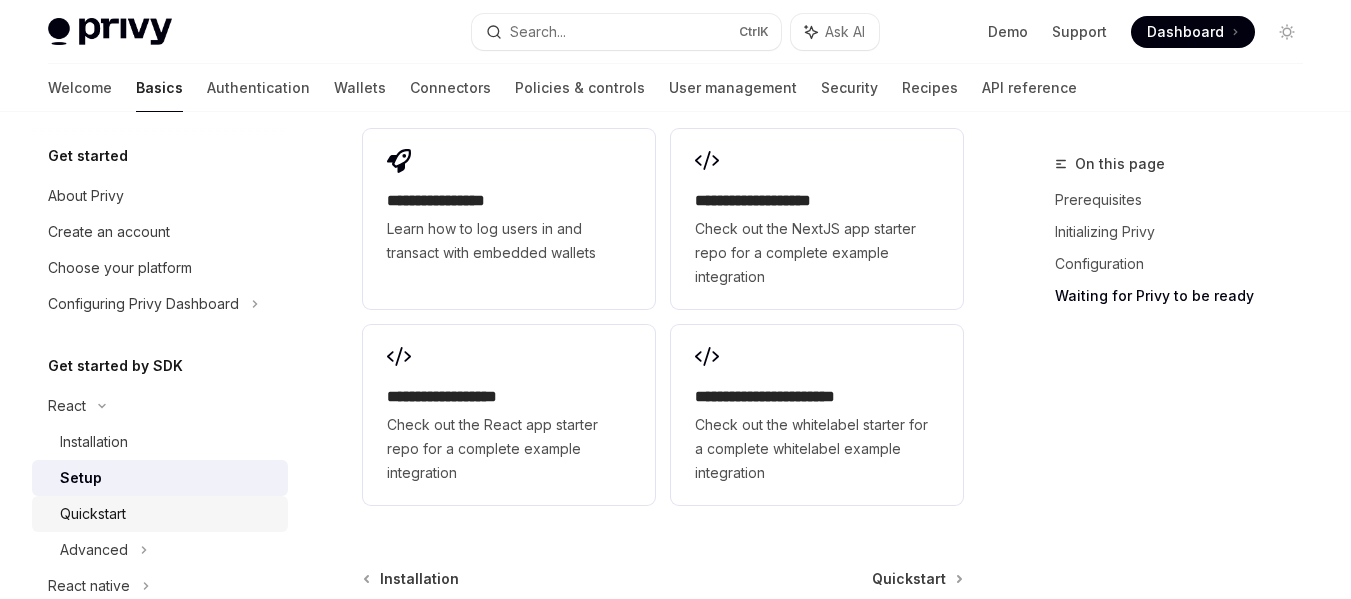 click on "Quickstart" at bounding box center (168, 514) 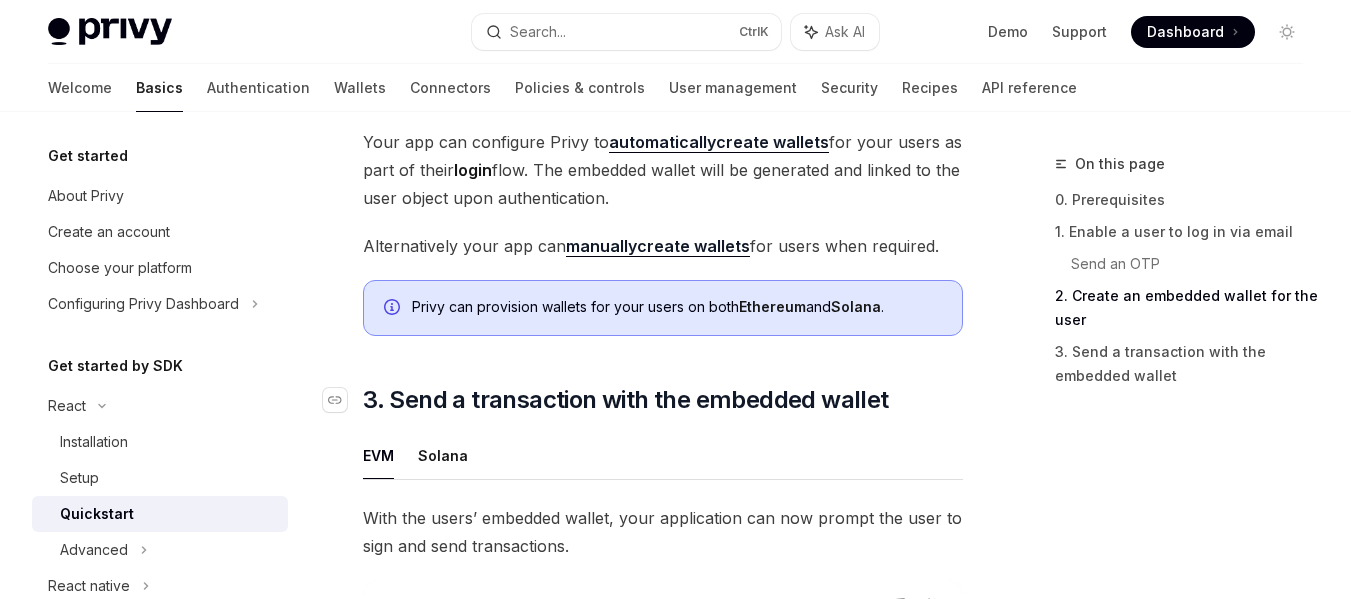 scroll, scrollTop: 1512, scrollLeft: 0, axis: vertical 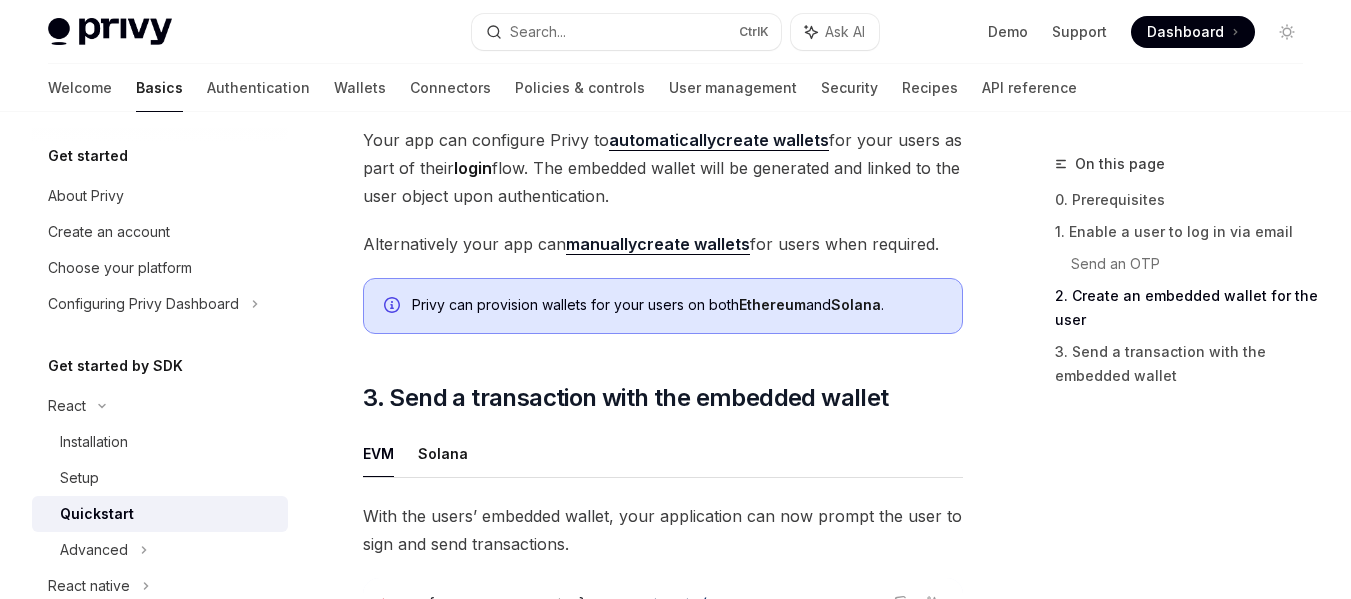 click on "manually" at bounding box center (601, 244) 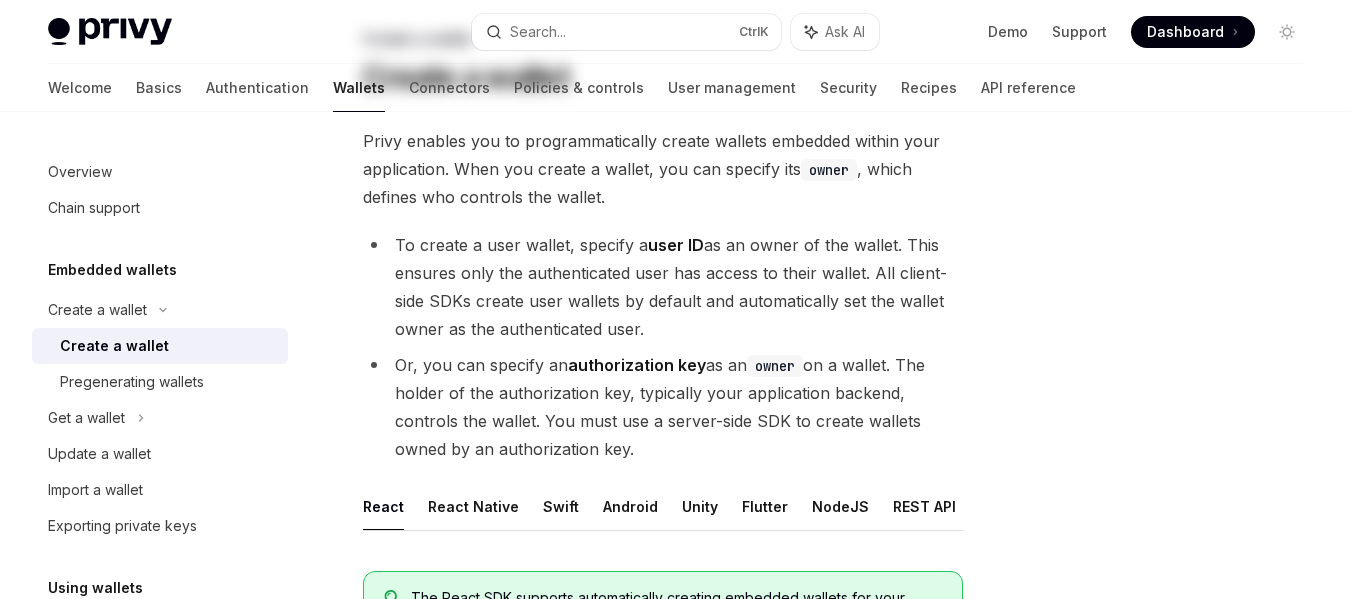 scroll, scrollTop: 0, scrollLeft: 0, axis: both 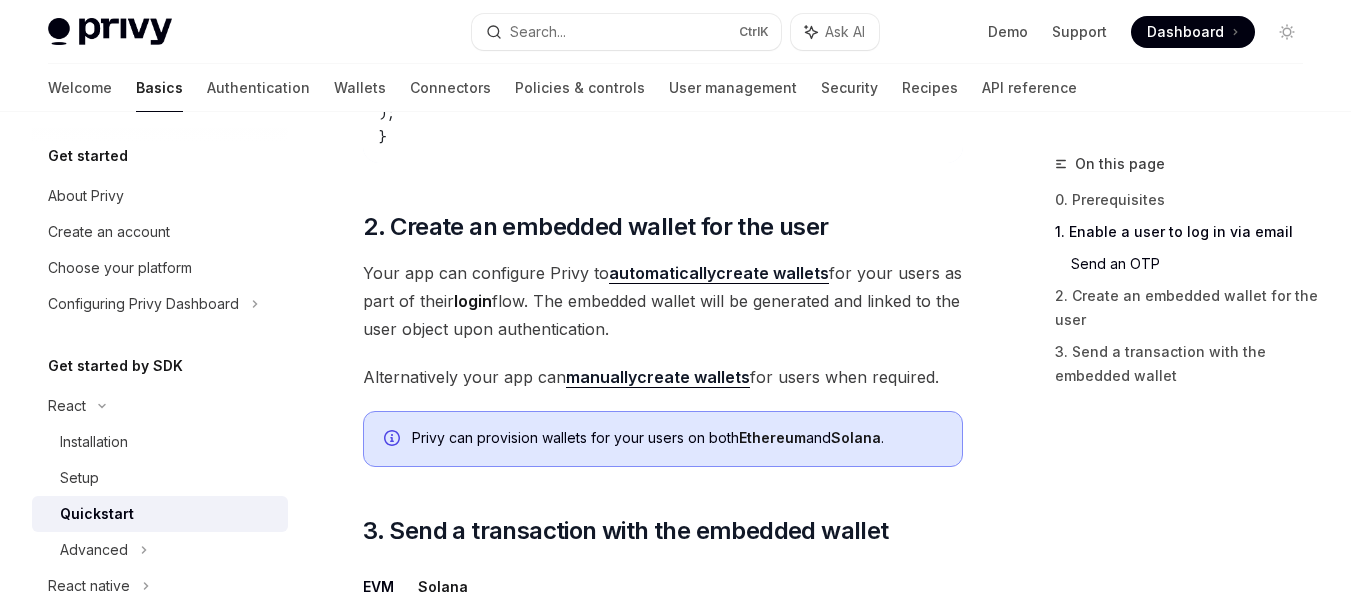 click on "login" at bounding box center (473, 301) 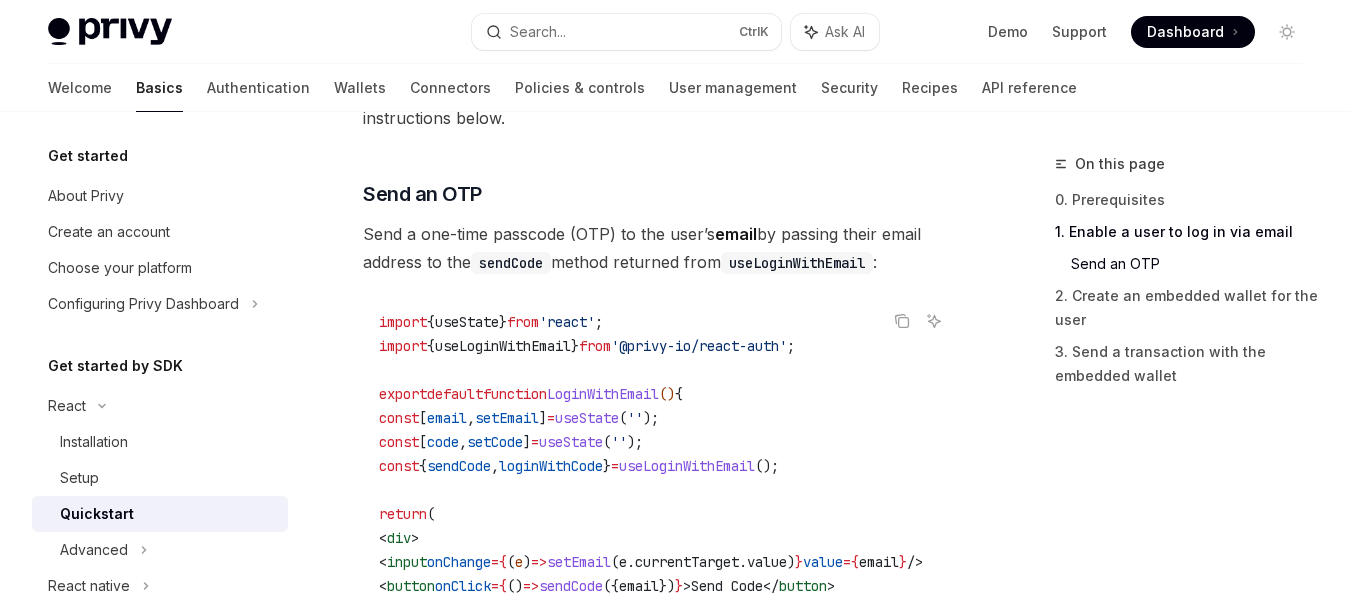 scroll, scrollTop: 809, scrollLeft: 0, axis: vertical 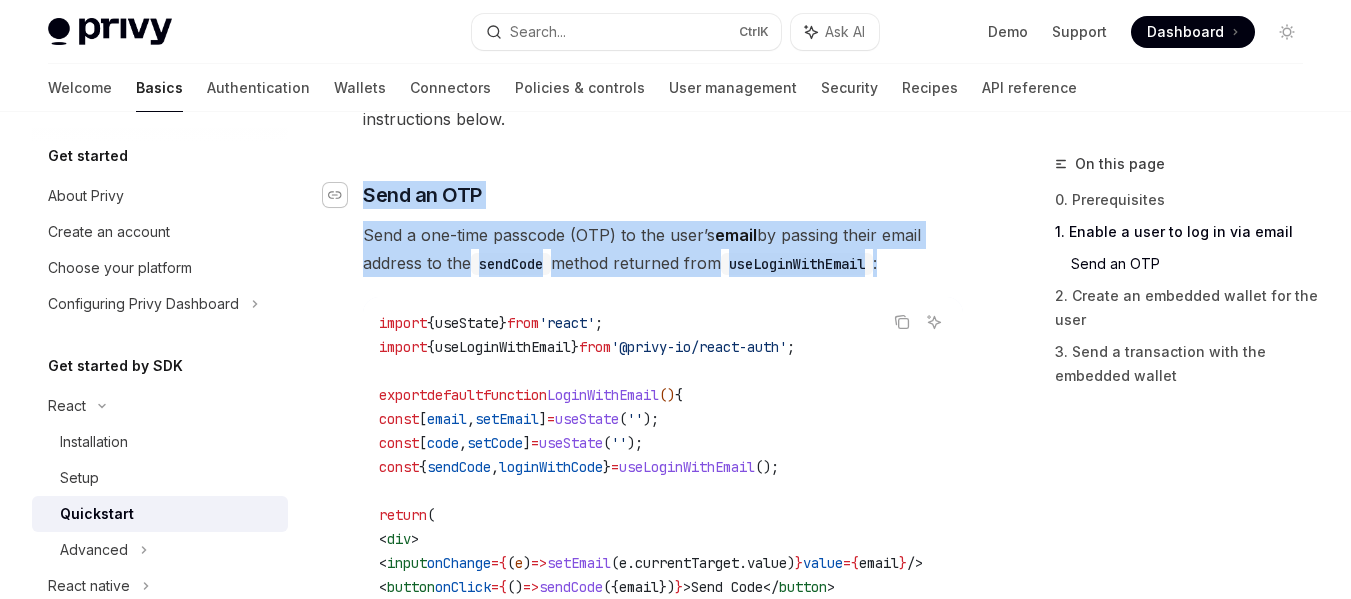 drag, startPoint x: 914, startPoint y: 233, endPoint x: 345, endPoint y: 164, distance: 573.1684 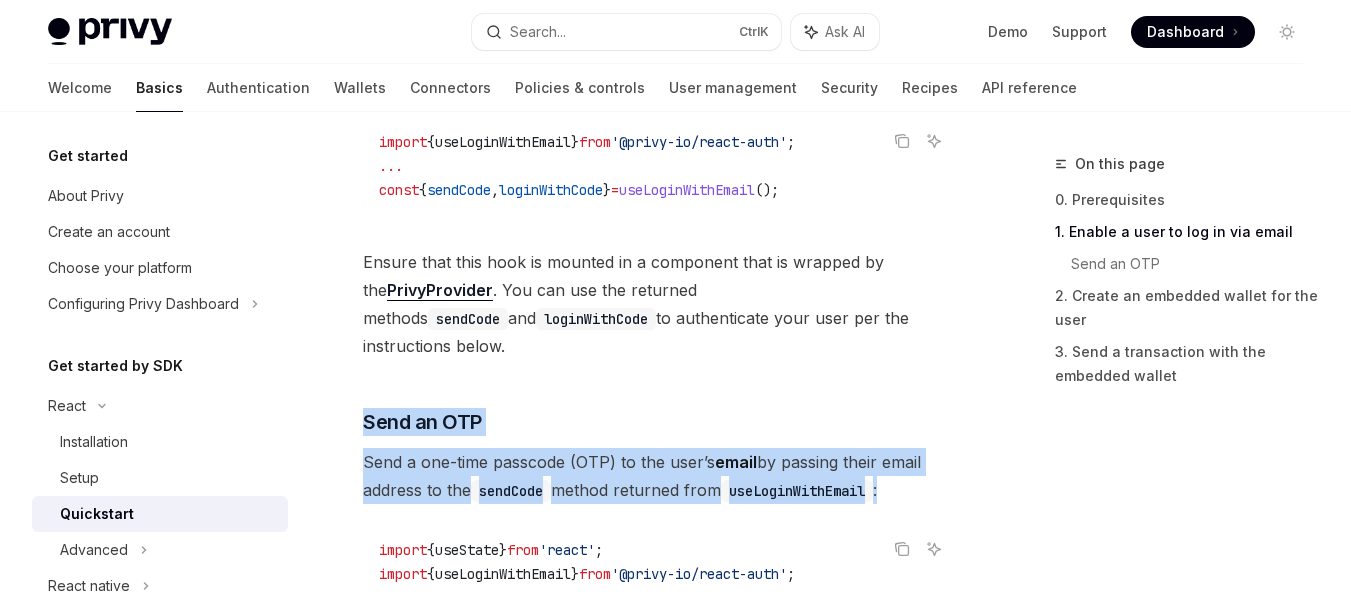 scroll, scrollTop: 497, scrollLeft: 0, axis: vertical 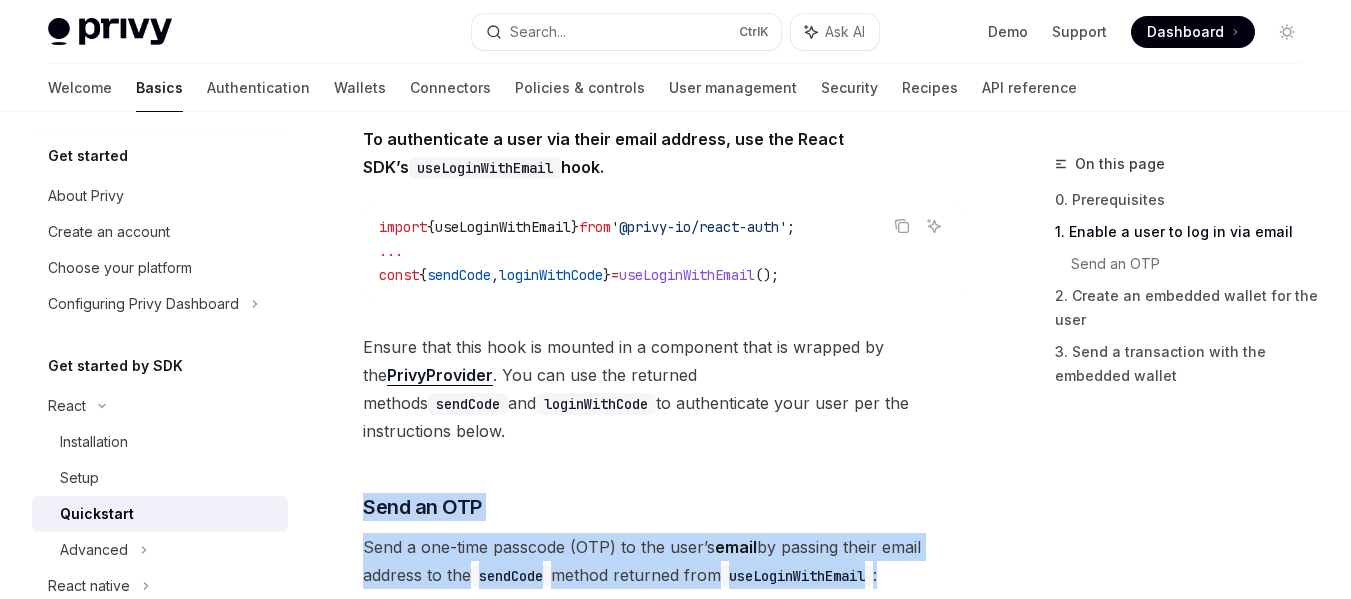 click on "PrivyProvider" at bounding box center [440, 375] 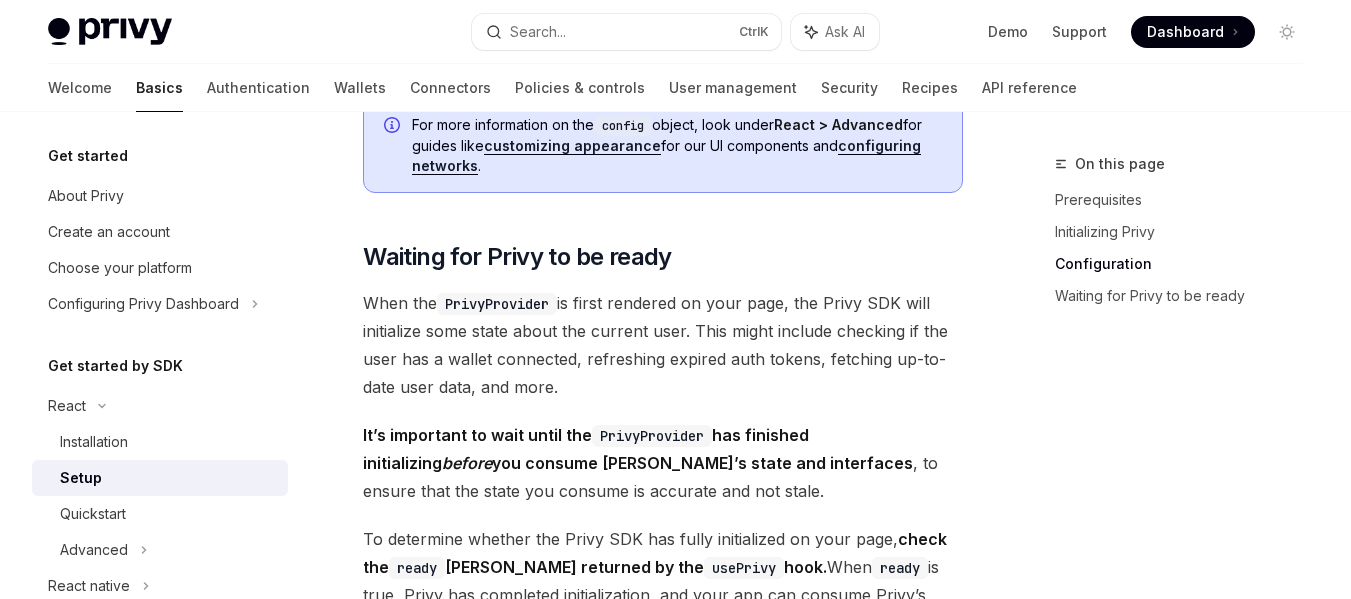 scroll, scrollTop: 2060, scrollLeft: 0, axis: vertical 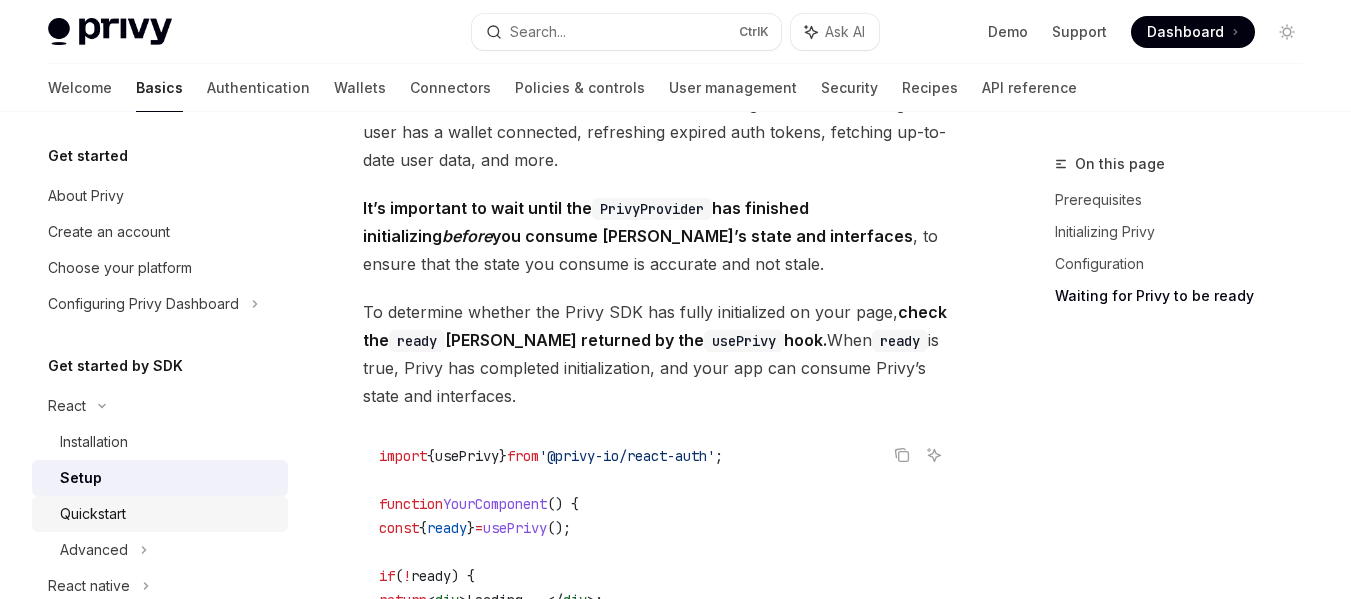 click on "Quickstart" at bounding box center (168, 514) 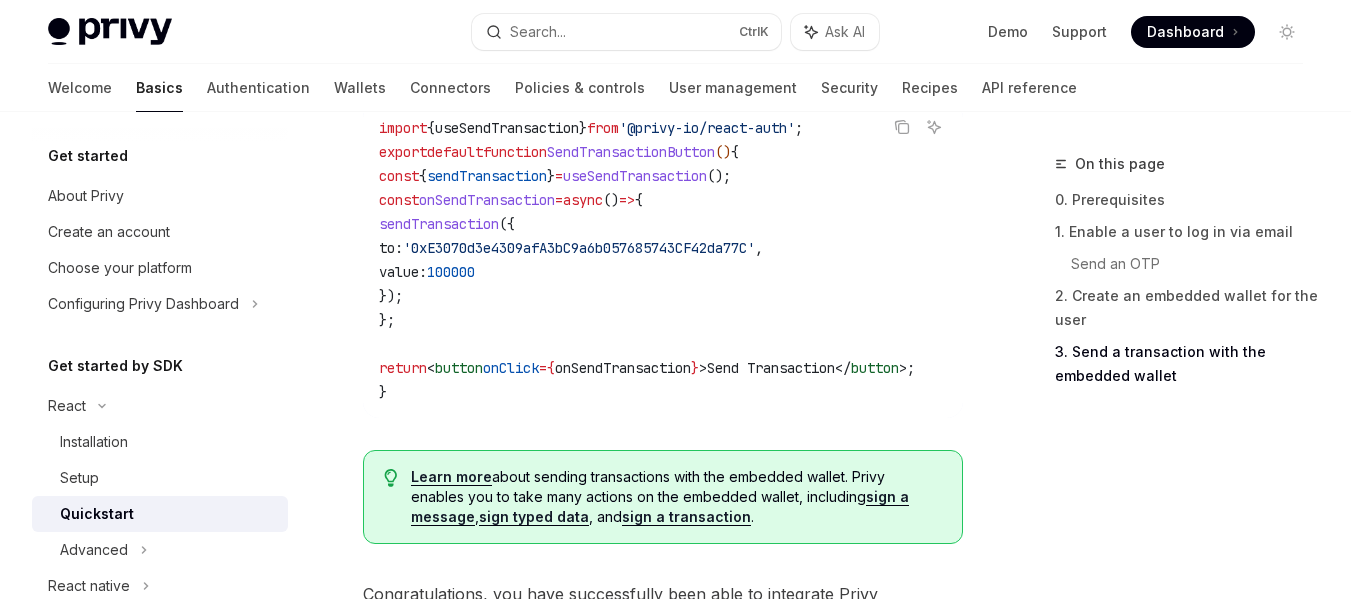 scroll, scrollTop: 1734, scrollLeft: 0, axis: vertical 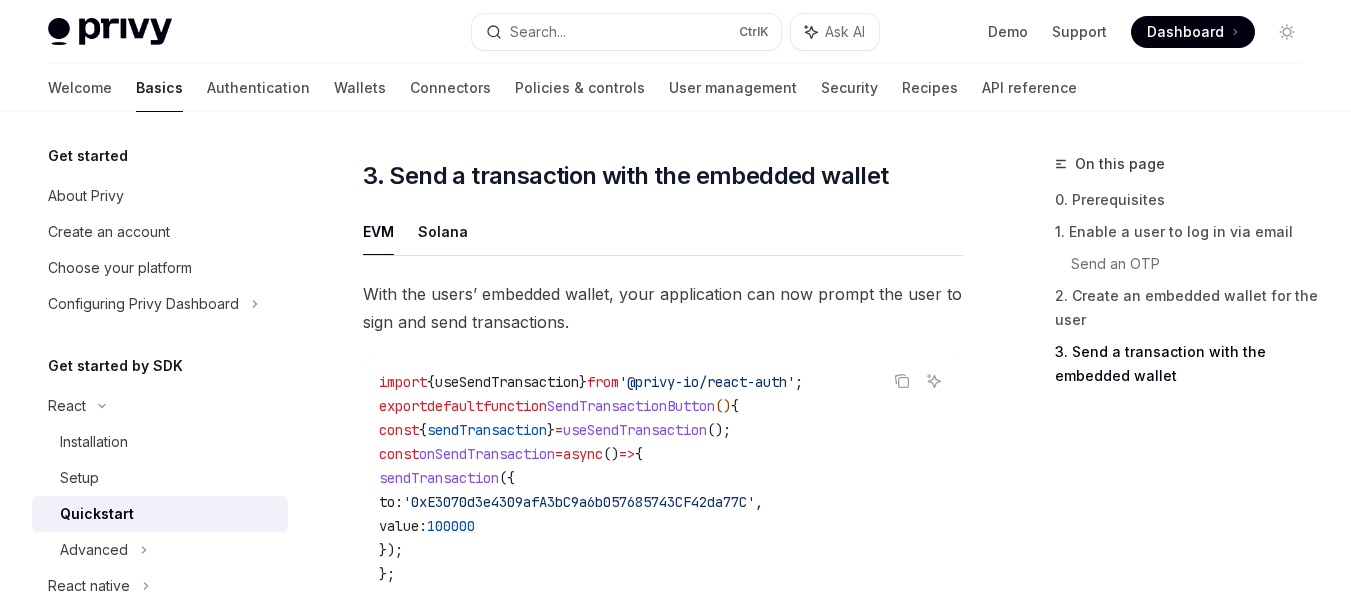 click on "SendTransactionButton" at bounding box center (631, 406) 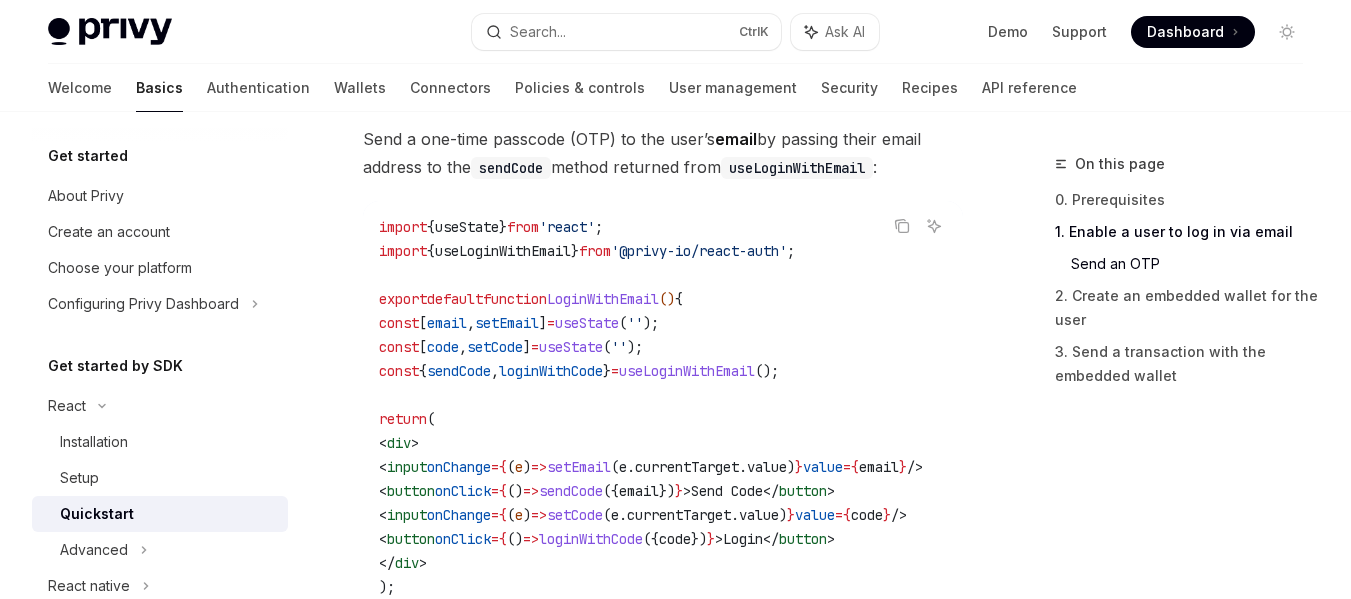 scroll, scrollTop: 904, scrollLeft: 0, axis: vertical 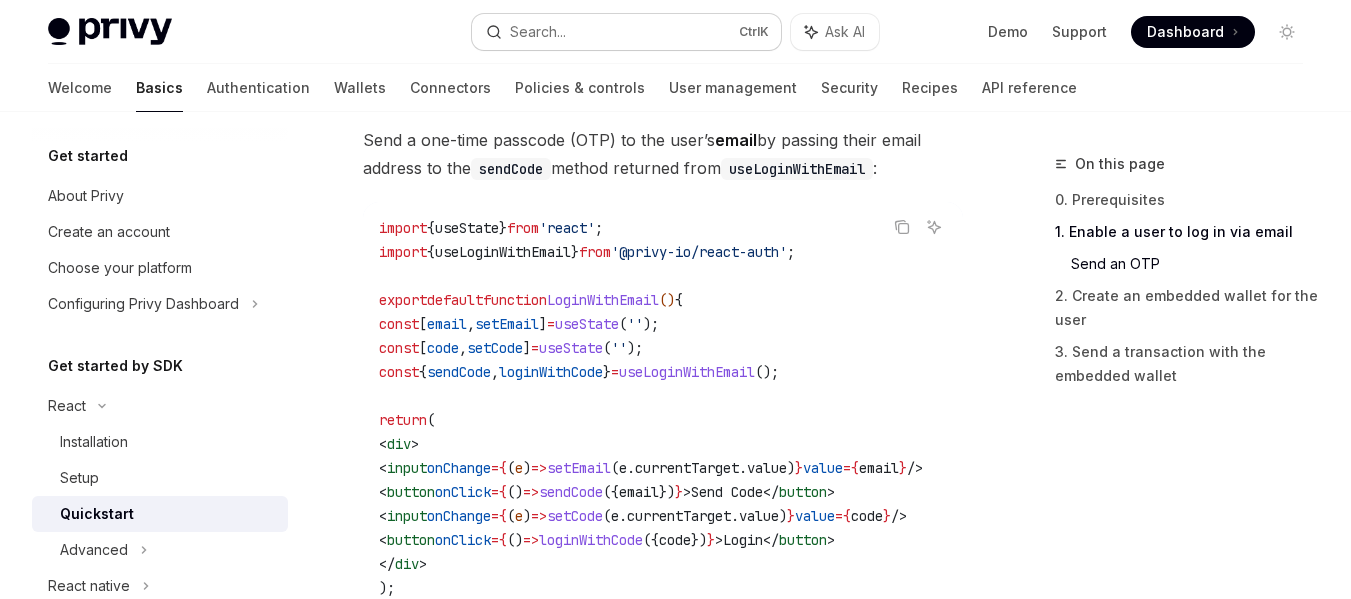 click on "Search... Ctrl  K" at bounding box center (627, 32) 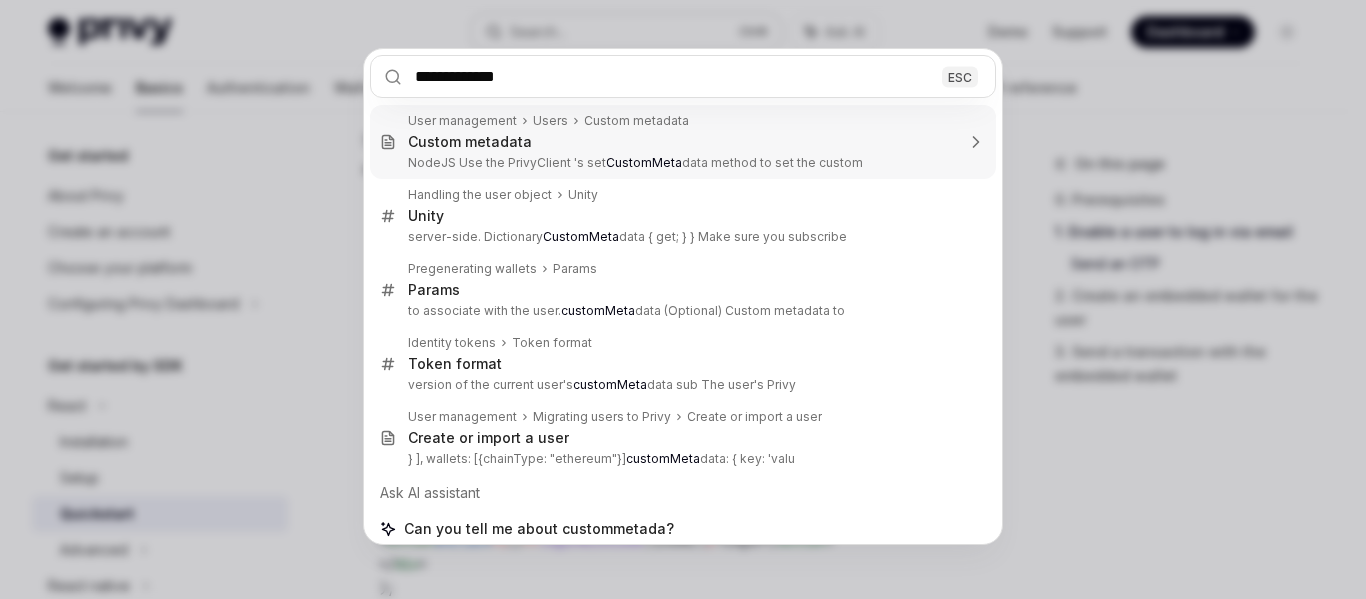 type on "**********" 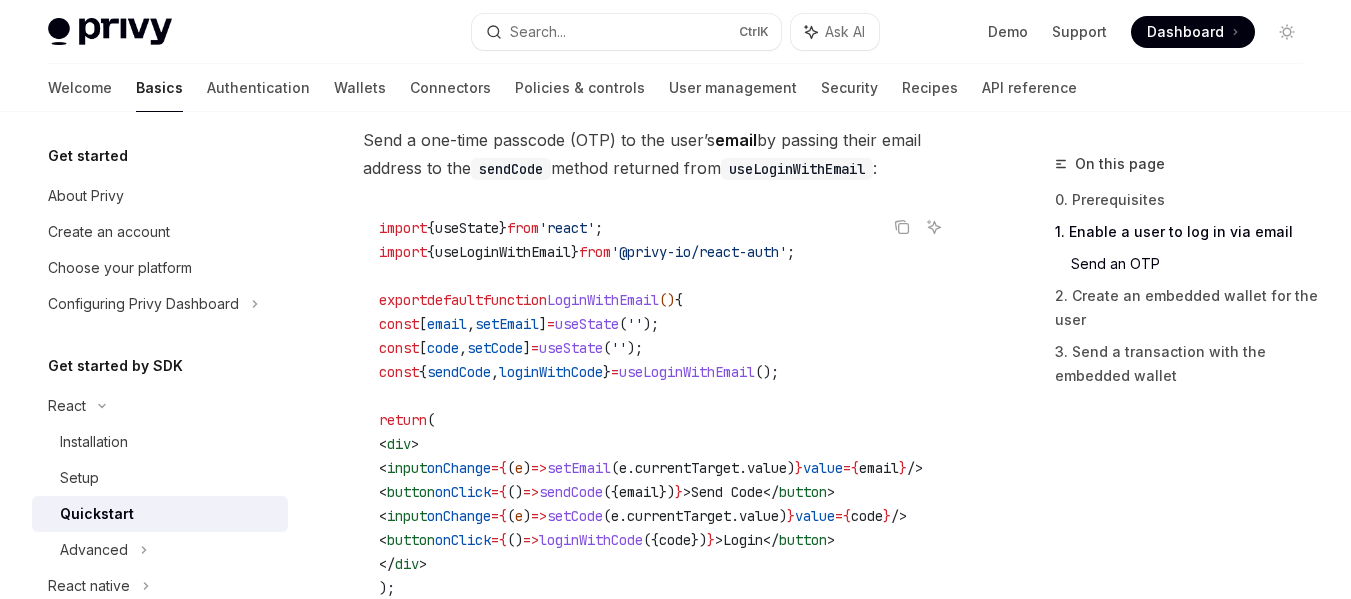 scroll, scrollTop: 0, scrollLeft: 128, axis: horizontal 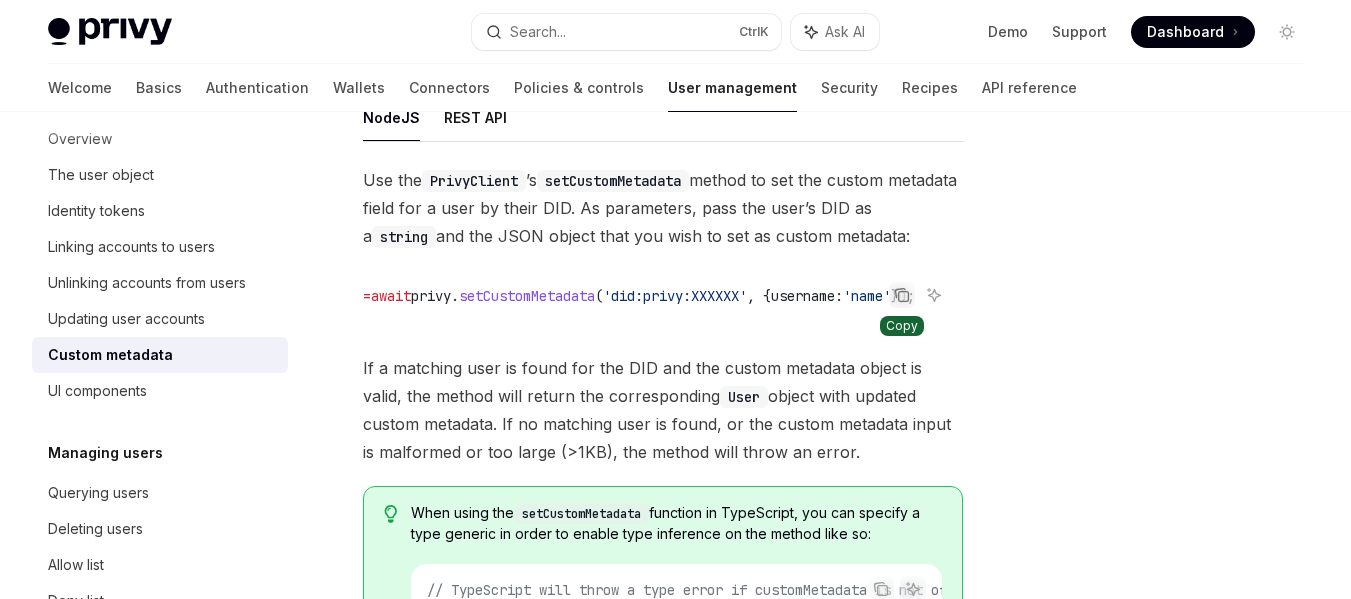 click 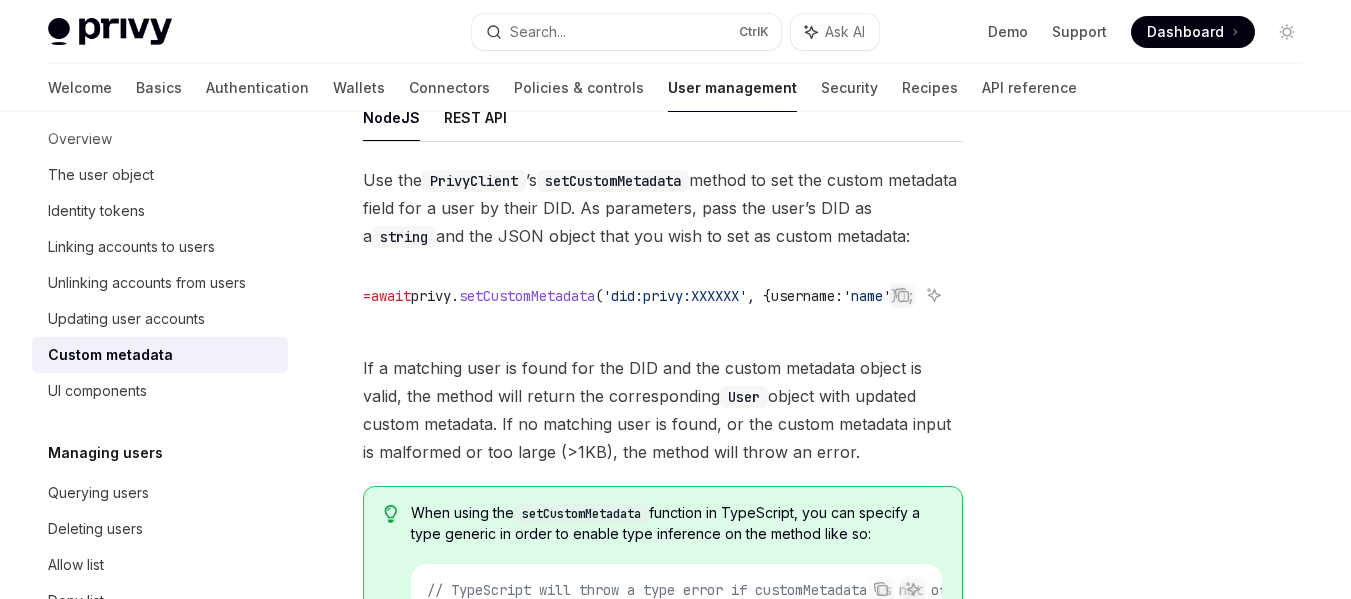 type on "*" 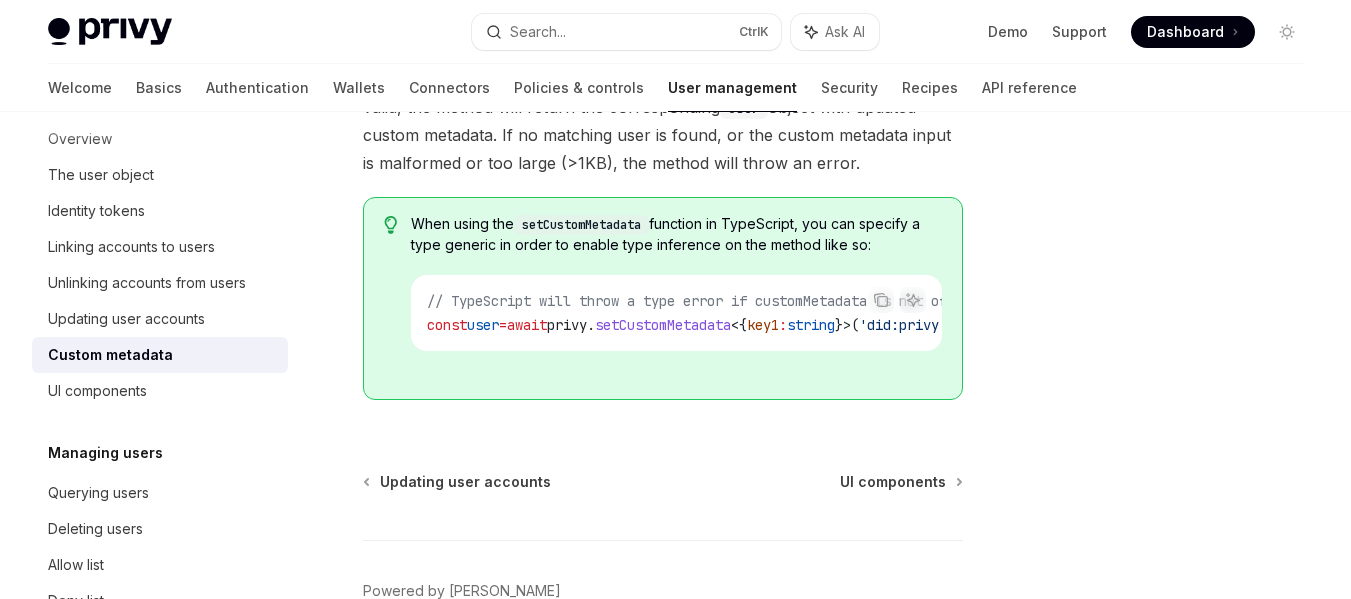 scroll, scrollTop: 644, scrollLeft: 0, axis: vertical 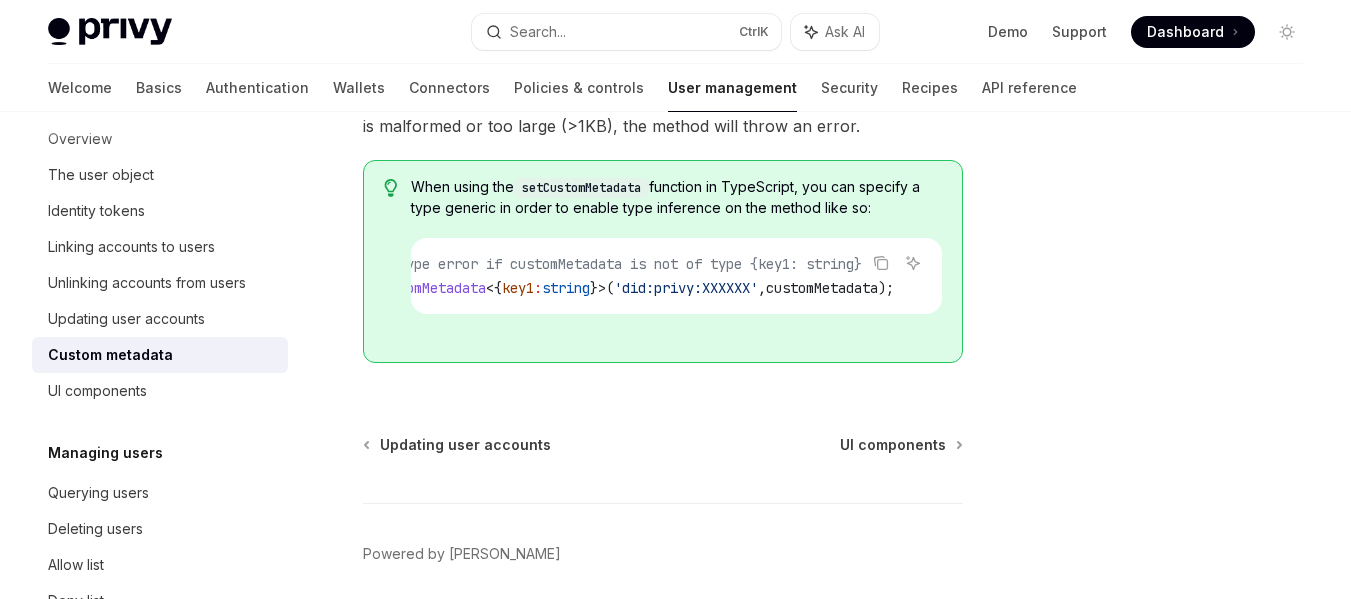 click on "'did:privy:XXXXXX'" at bounding box center [686, 288] 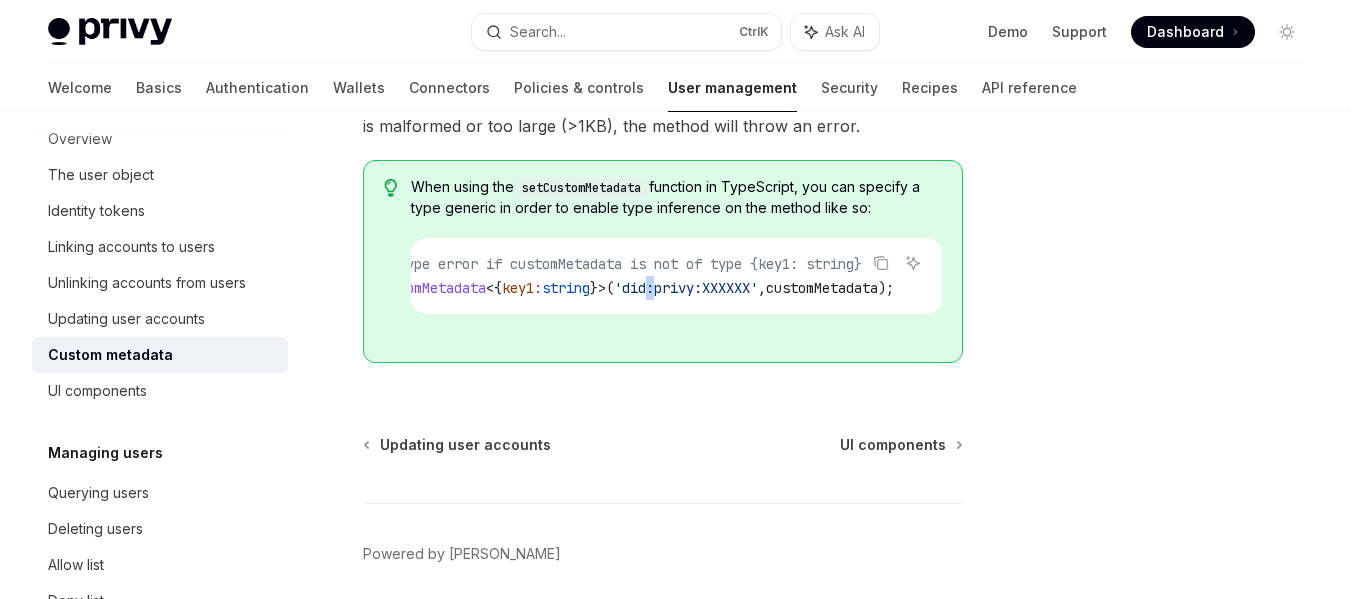 click on "'did:privy:XXXXXX'" at bounding box center [686, 288] 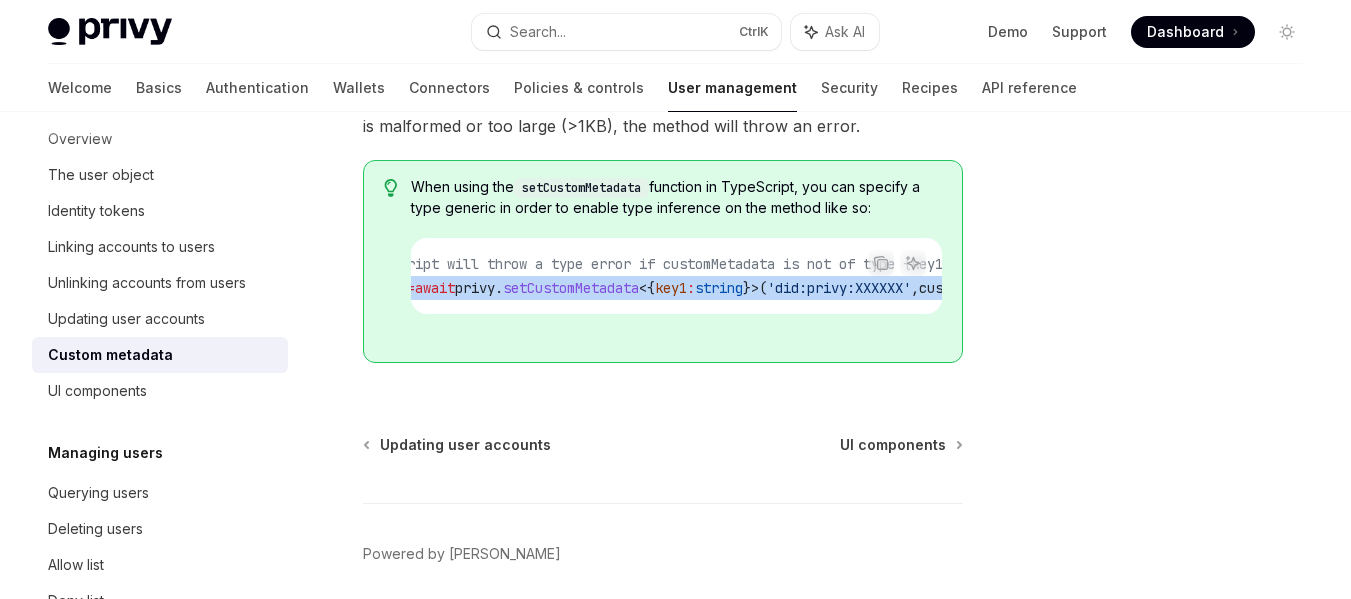 scroll, scrollTop: 0, scrollLeft: 0, axis: both 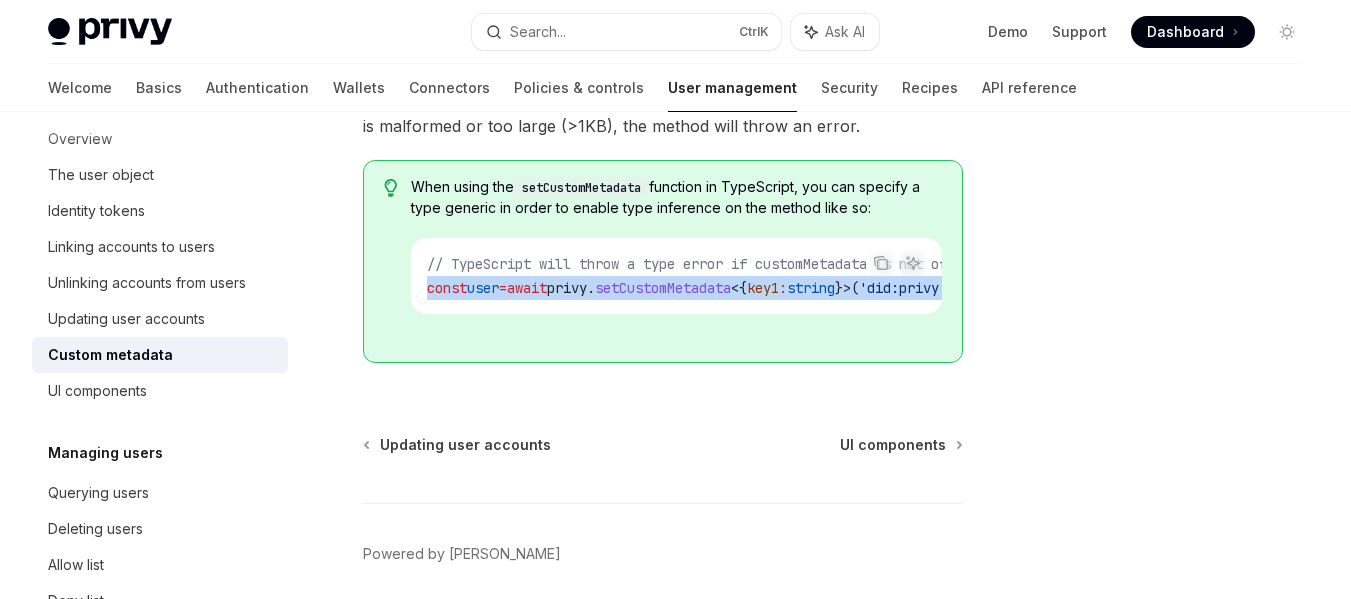 copy on "lorem  ipsu  =  dolor  sitam . conSectetUradipis <{ eli8 :  seddoe }>( 'tem:incid:UTLABO' ,  etdoloRemagnaa );
Eni adm  VeniaMquisn ’e  ullAmcolaBorisnis  aliqui ex eac con duisau irureinr volup vel e cill fu nulla PAR. Ex sintoccaec, cupi non proi’s CUL qu o  deseru  mol ani IDES laboru pers und omni is nat er volupt accusant: Dolo Lau TO remap  eaqu  =  ipsaq  abill . invEntoreVeritati ( 'qua:archi:BEATAE' , { vitaedic:  'expl' });
Ne e ipsamqui volu as autod fug con MAG dol eos ration sequines nequep qu dolor, adi numqua eius modite inc magnamquaerat  Etia  minuss nobi eligend optioc nihilimp. Qu pl facerepo assu re tempo, au qui offici debitisr neces sa evenietvo re rec itaqu (>3EA), hic tenetu sapi delec re volup. Maio alias per  dolOribusAsperior  repellat mi NostRumexe, ull cor suscipi l aliq commodi co quidm mo molest haru quidemrer fa exp distin naml te: Cums Nob EL // OptiOcumqu nihi imped m quod maxim pl facerePossimus om lor ip dolo {sit4: ametco}
adipi  elit  =  seddo  eiusm . temPorincI..." 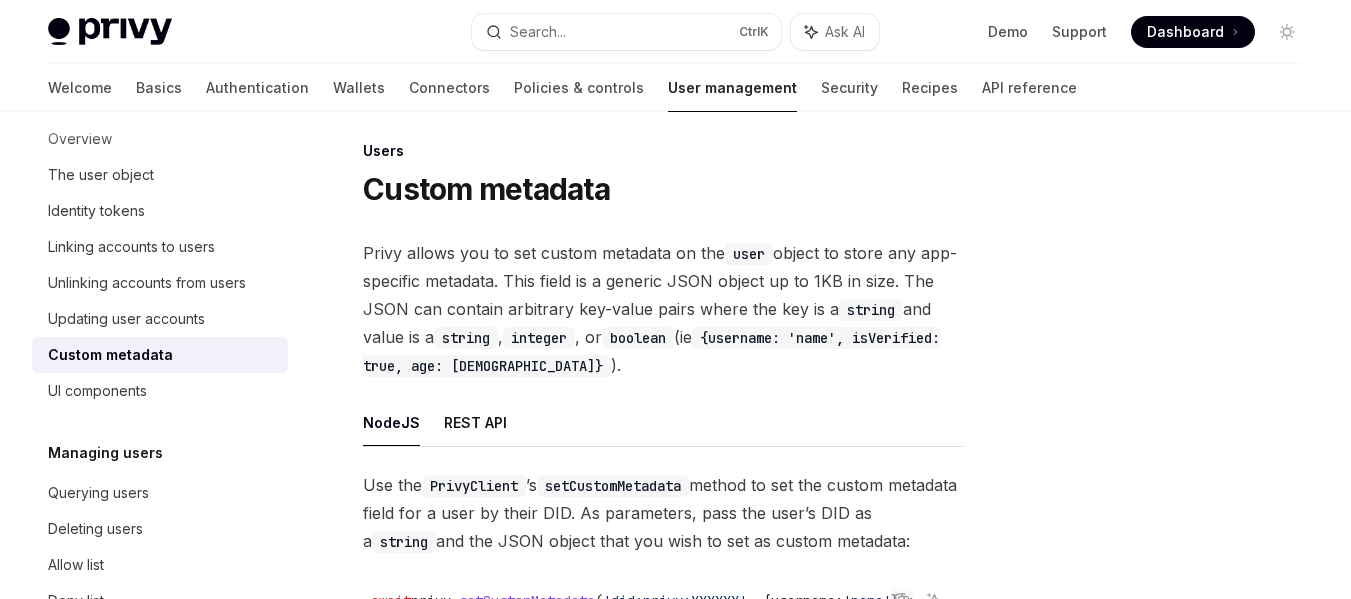 scroll, scrollTop: 0, scrollLeft: 0, axis: both 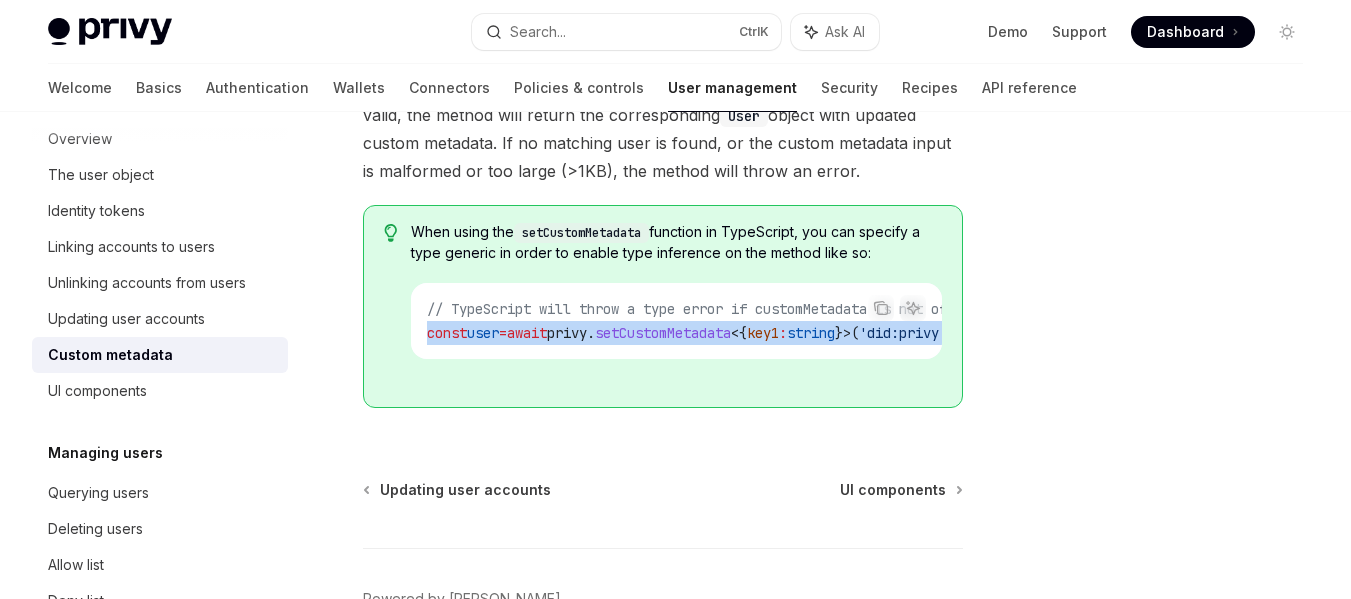 click on "setCustomMetadata" at bounding box center (663, 333) 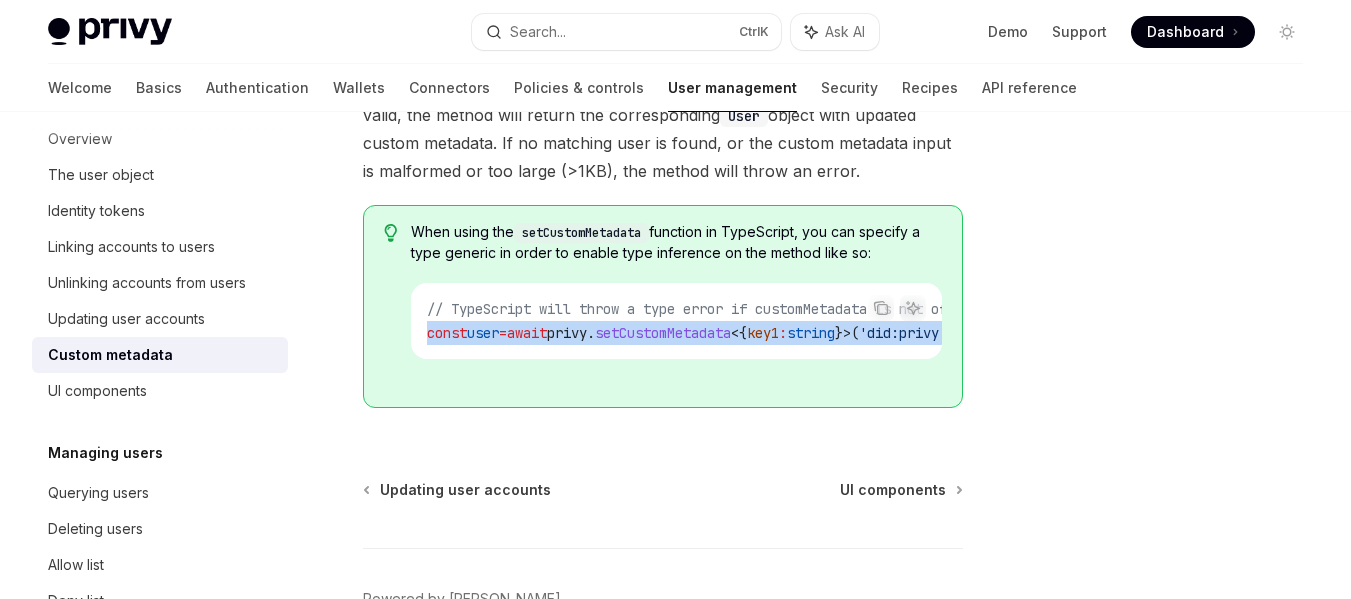 click on "setCustomMetadata" at bounding box center (663, 333) 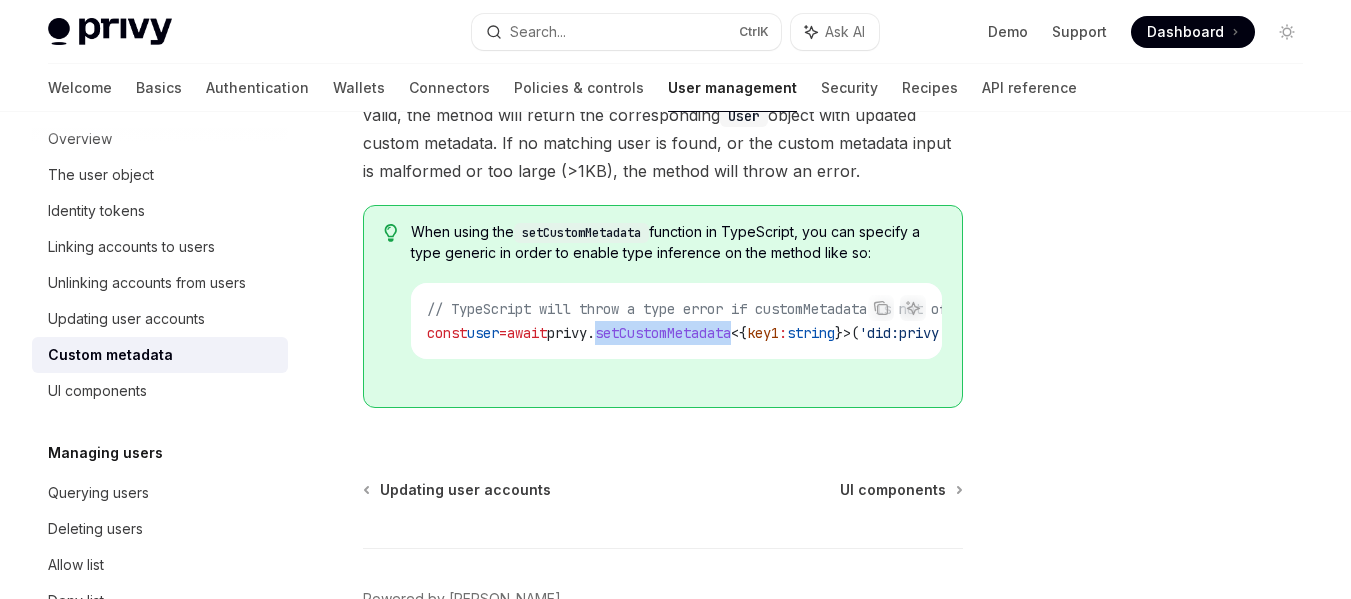 click on "setCustomMetadata" at bounding box center [663, 333] 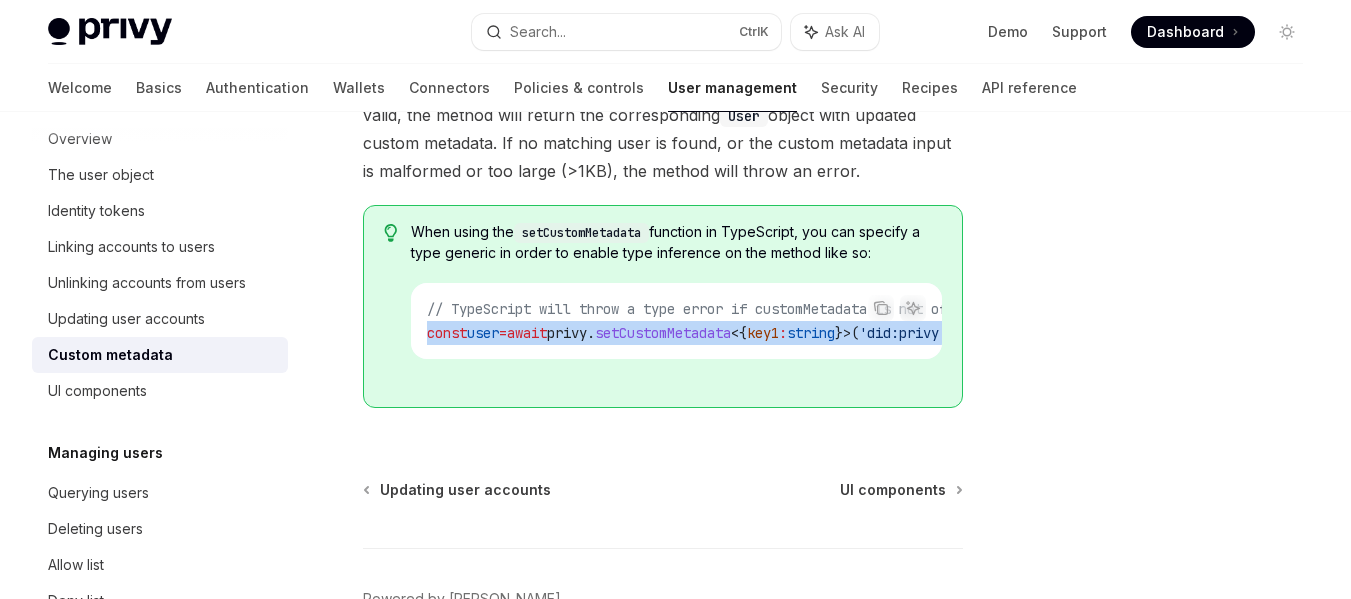 click on "setCustomMetadata" at bounding box center [663, 333] 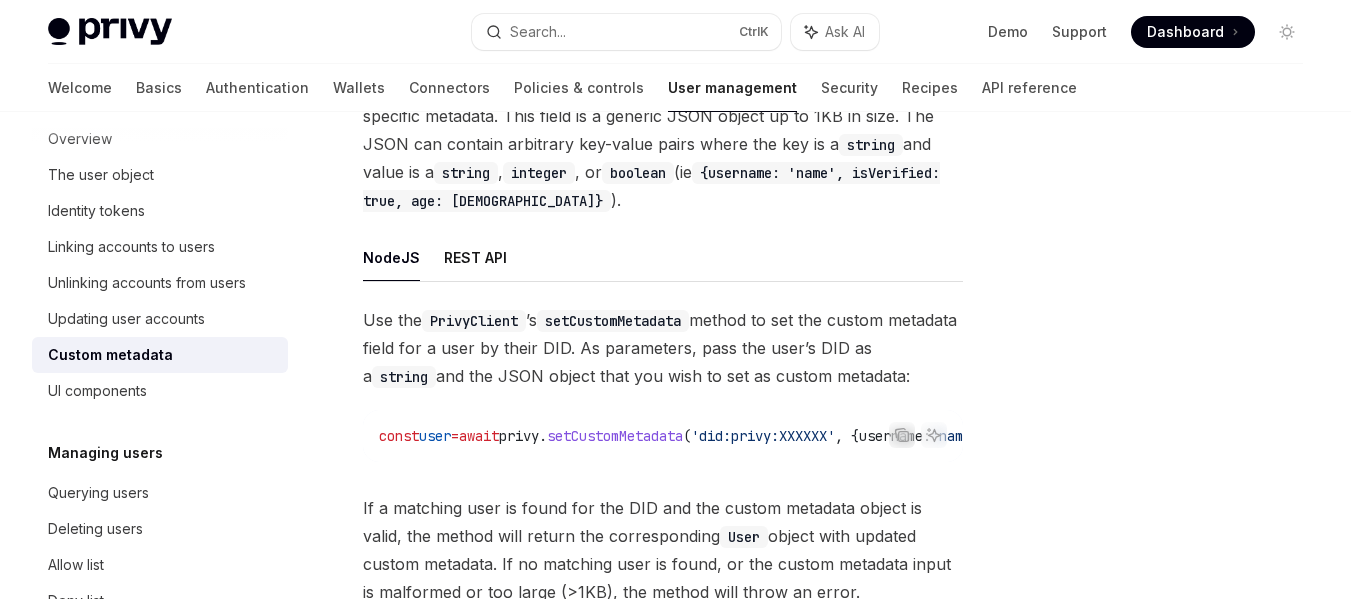 scroll, scrollTop: 170, scrollLeft: 0, axis: vertical 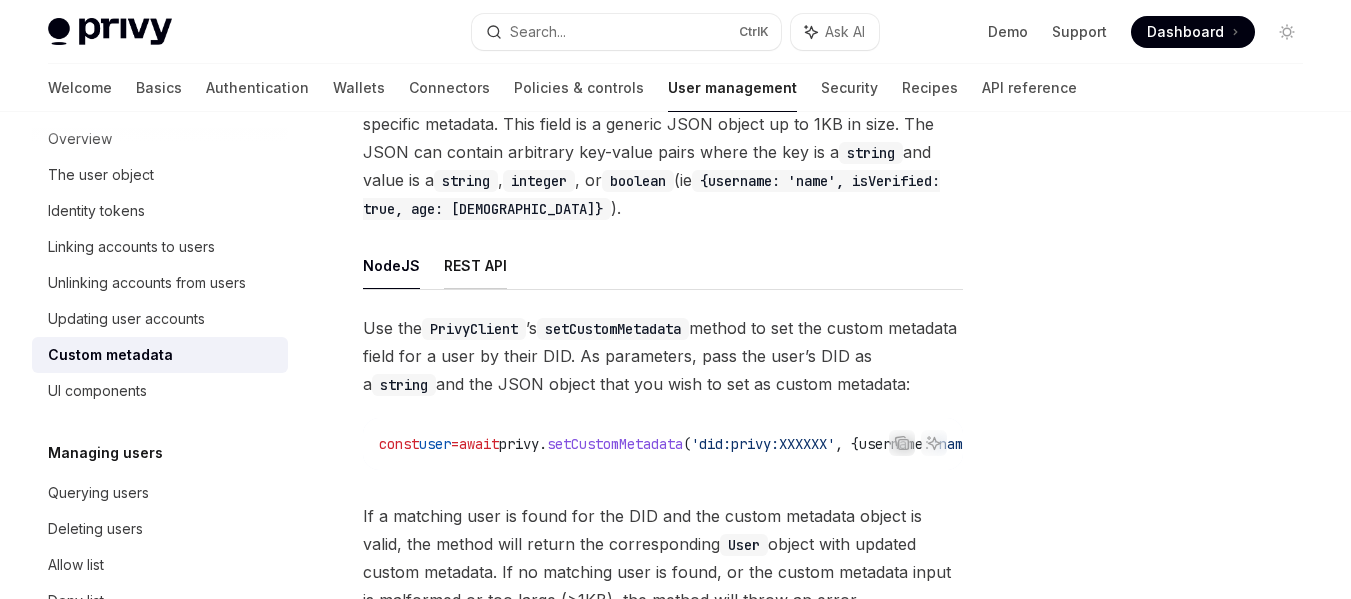 click on "REST API" at bounding box center [475, 265] 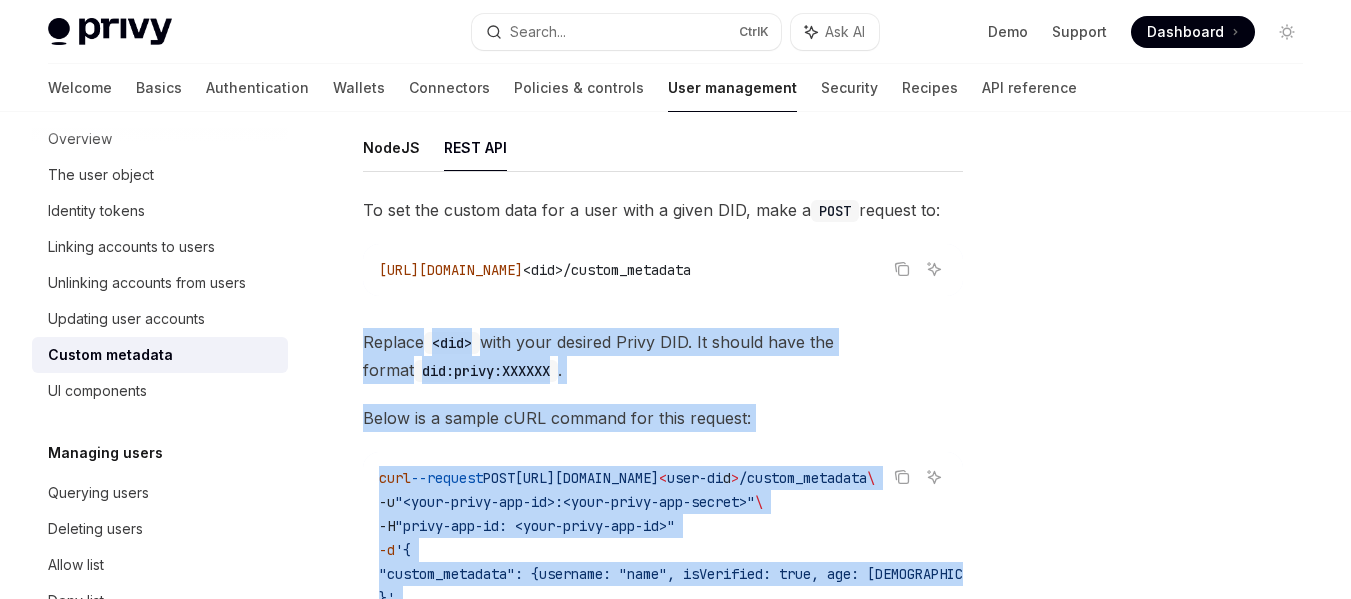 scroll, scrollTop: 289, scrollLeft: 0, axis: vertical 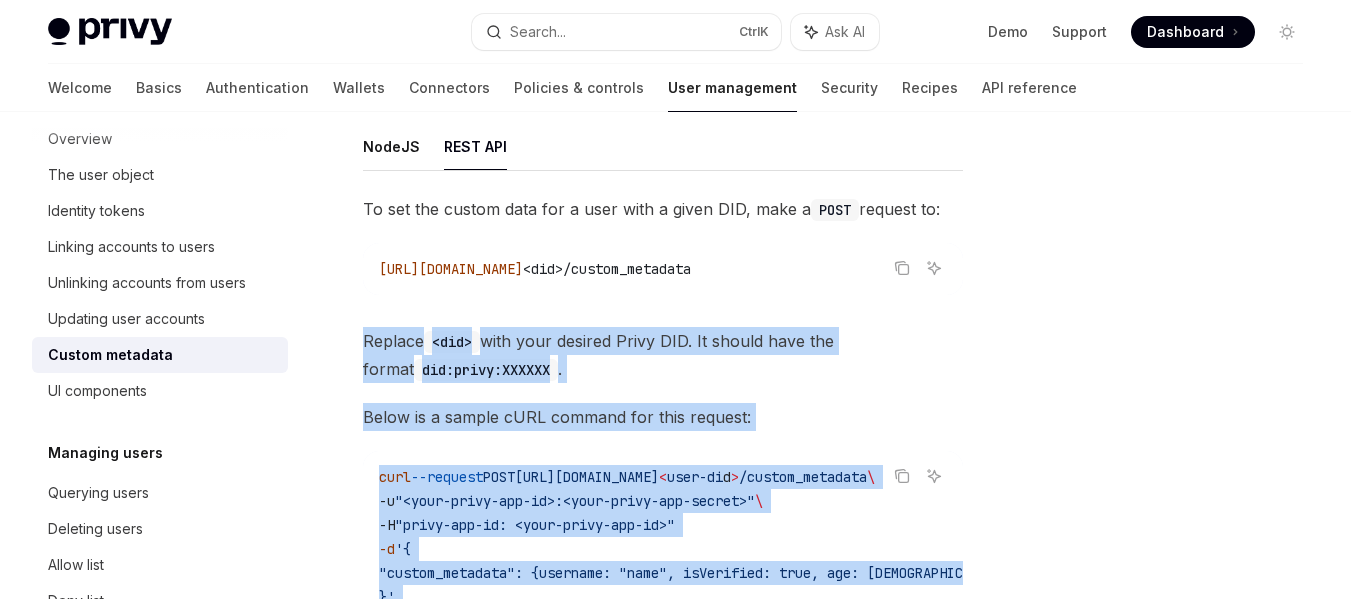 click on "To set the custom data for a user with a given DID, make a  POST  request to: Copy Ask AI https://auth.privy.io/api/v1/users/ <did>/custom_metadata
Replace  <did>  with your desired Privy DID. It should have the format  did:privy:XXXXXX . Below is a sample cURL command for this request: Copy Ask AI curl  --request  POST  https://auth.privy.io/api/v1/users/ < user-di d > /custom_metadata  \
-u  "<your-privy-app-id>:<your-privy-app-secret>"  \
-H  "privy-app-id: <your-privy-app-id>"
-d  '{
"custom_metadata": {username: "name", isVerified: true, age: 23}
}'
A successful response will include the user object associated with the DID, with updated custom_metadata, like below: Copy Ask AI {
"id" :  "did:privy:cfbsvtqo2c22202mo08847jdux2z" ,
"created_at" :  1667165891 ,
"custom_metadata" : { "username" :  "name" },
"linked_accounts" : [
{
"type" :  "email" ,
"address" :  "user@gmail.com" ,
"verified_at" :  1667350653
}
]
}" at bounding box center (663, 665) 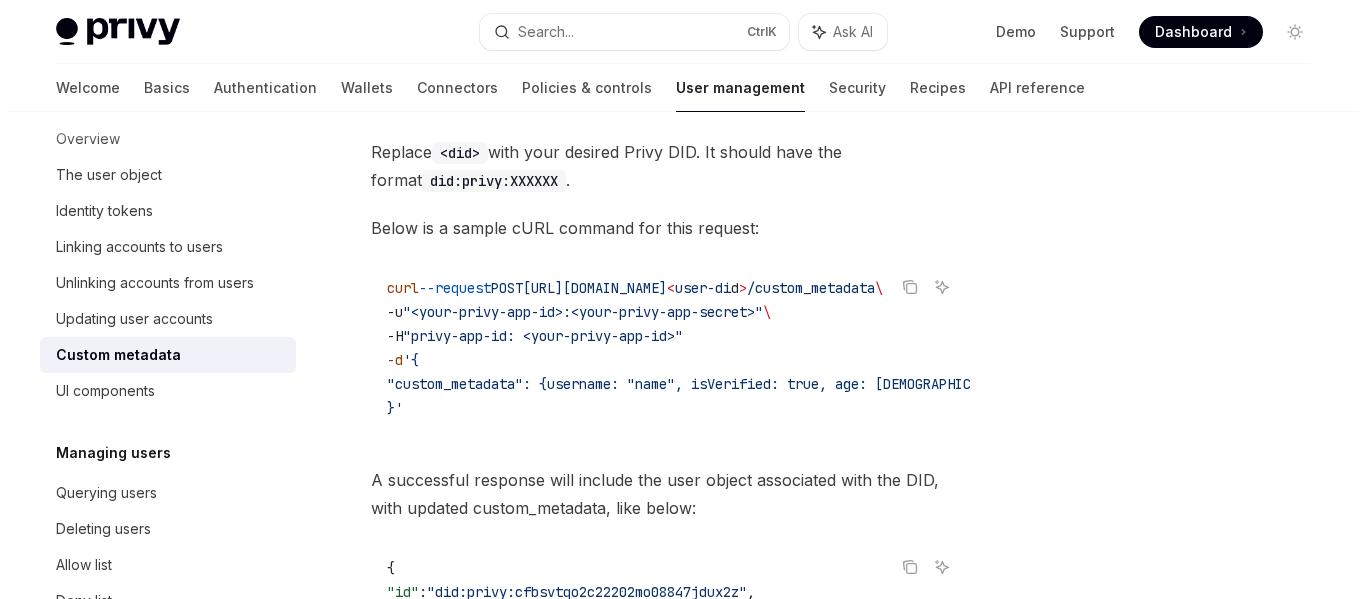 scroll, scrollTop: 477, scrollLeft: 0, axis: vertical 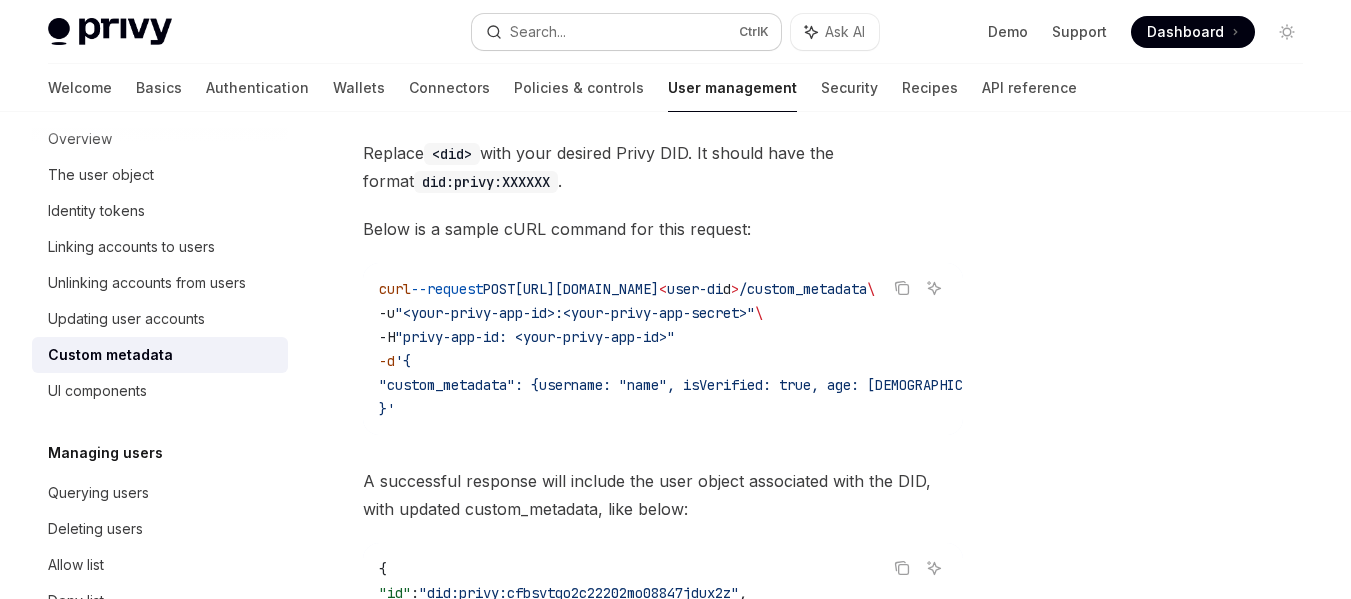 click on "Search..." at bounding box center [538, 32] 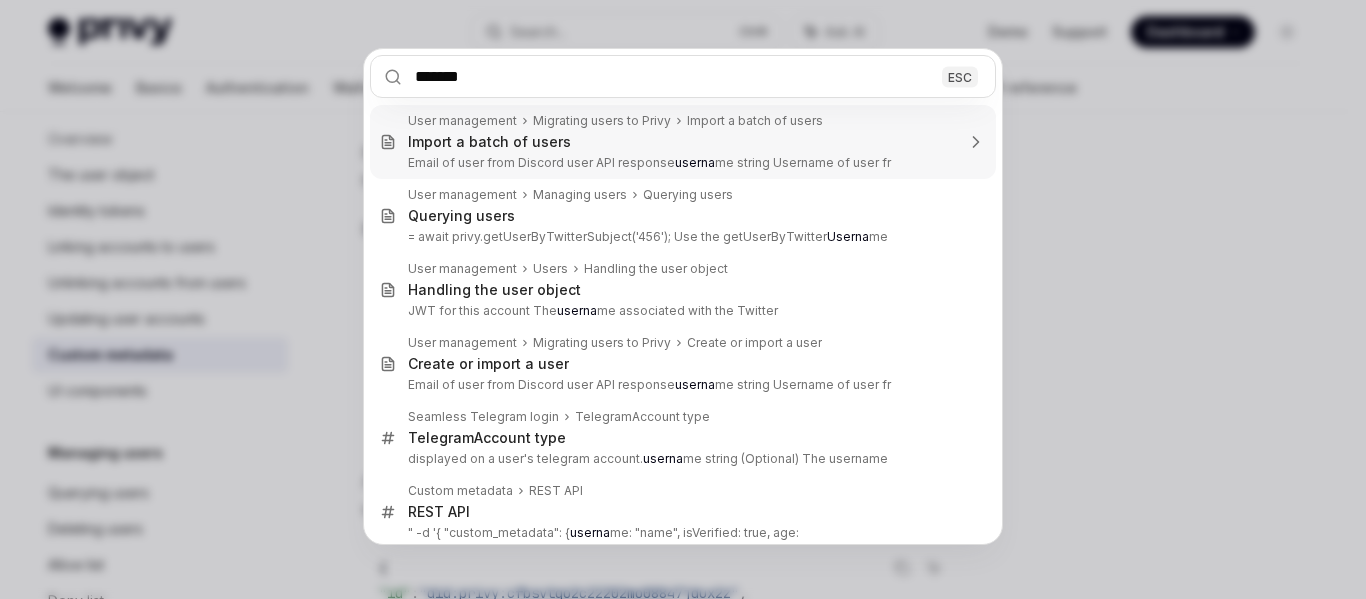 type on "********" 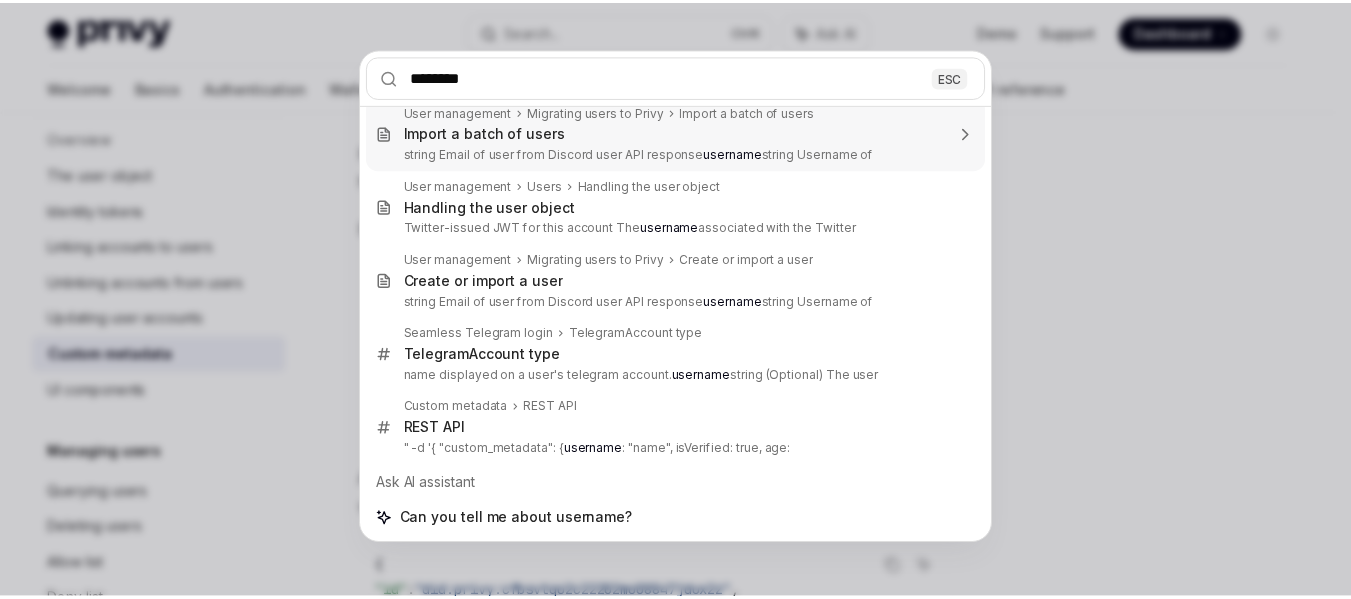 scroll, scrollTop: 85, scrollLeft: 0, axis: vertical 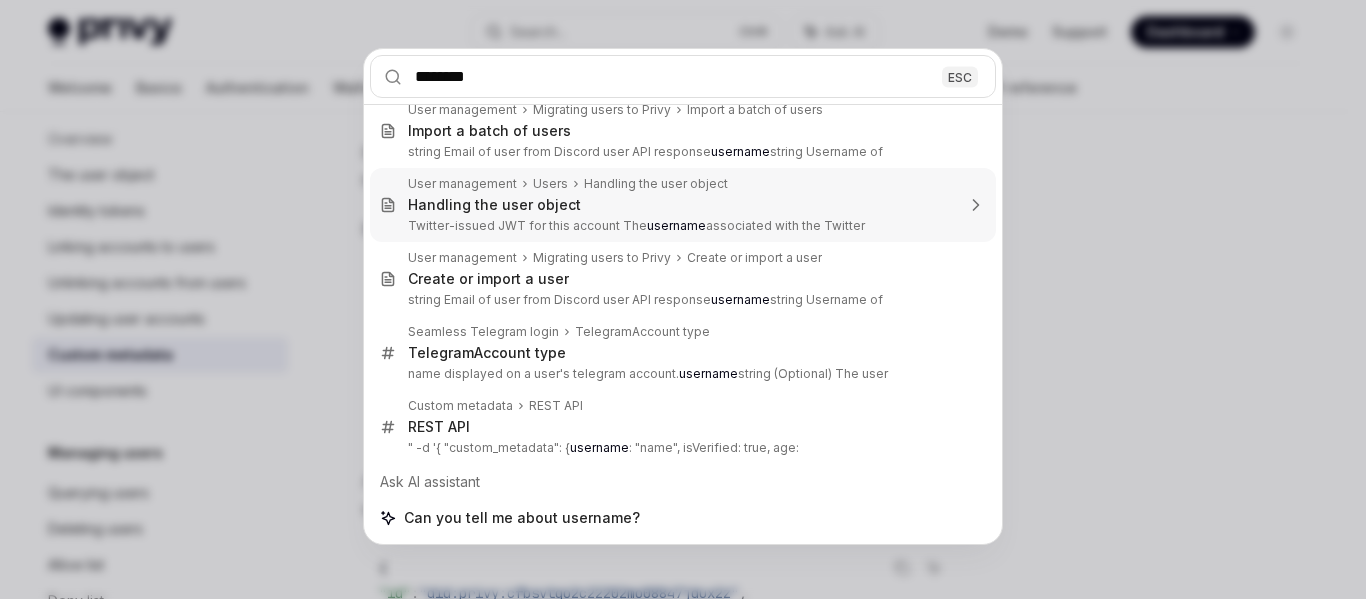 type 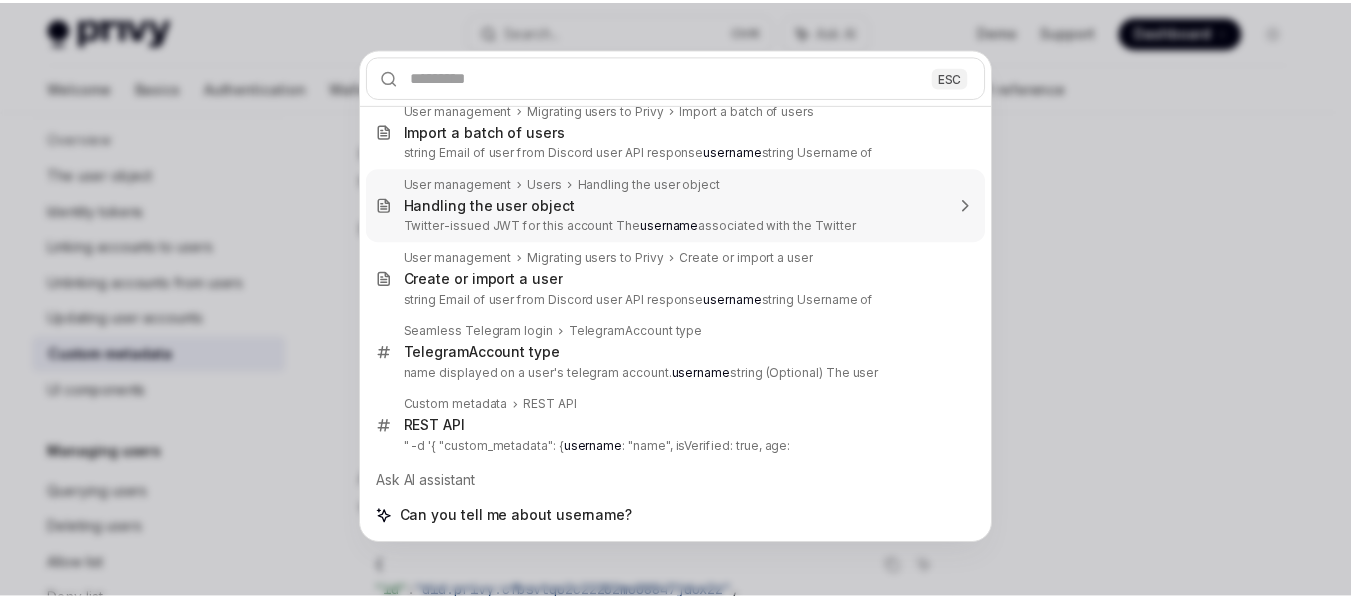 scroll, scrollTop: 0, scrollLeft: 0, axis: both 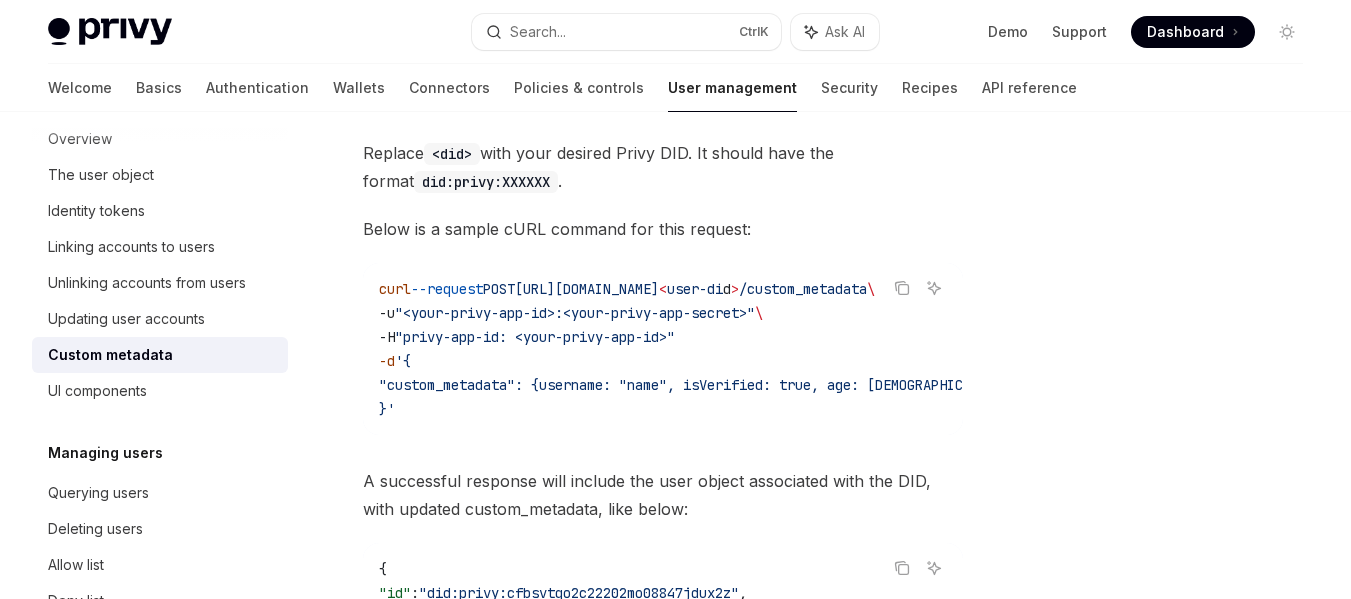 type on "*" 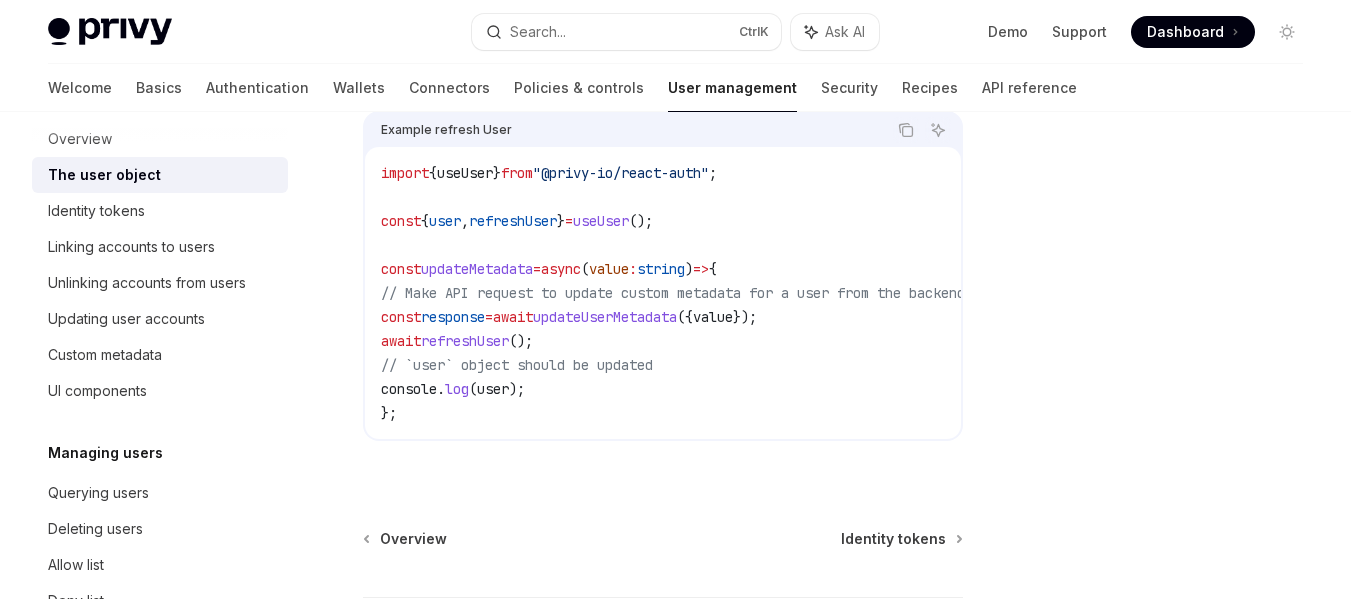 scroll, scrollTop: 2975, scrollLeft: 0, axis: vertical 